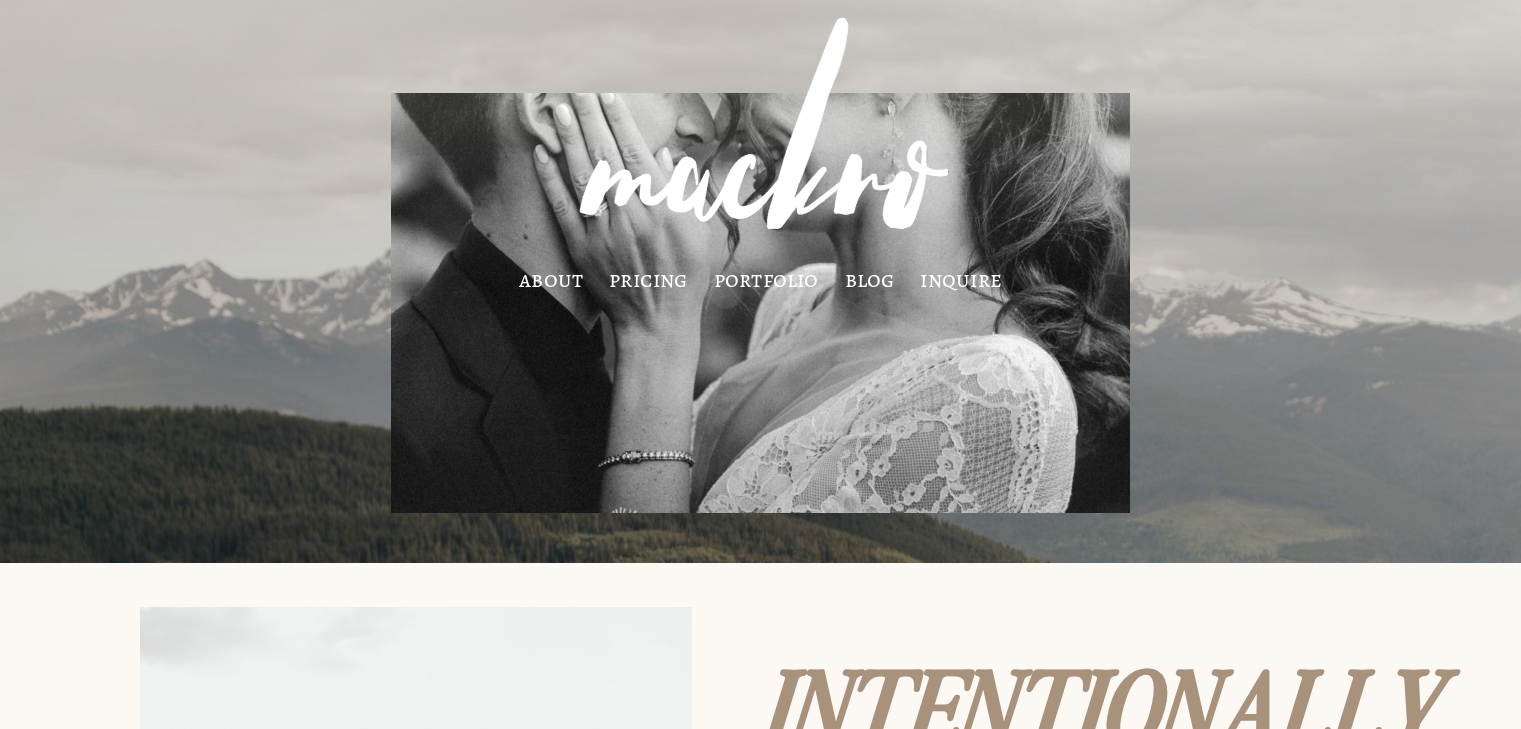 scroll, scrollTop: 0, scrollLeft: 0, axis: both 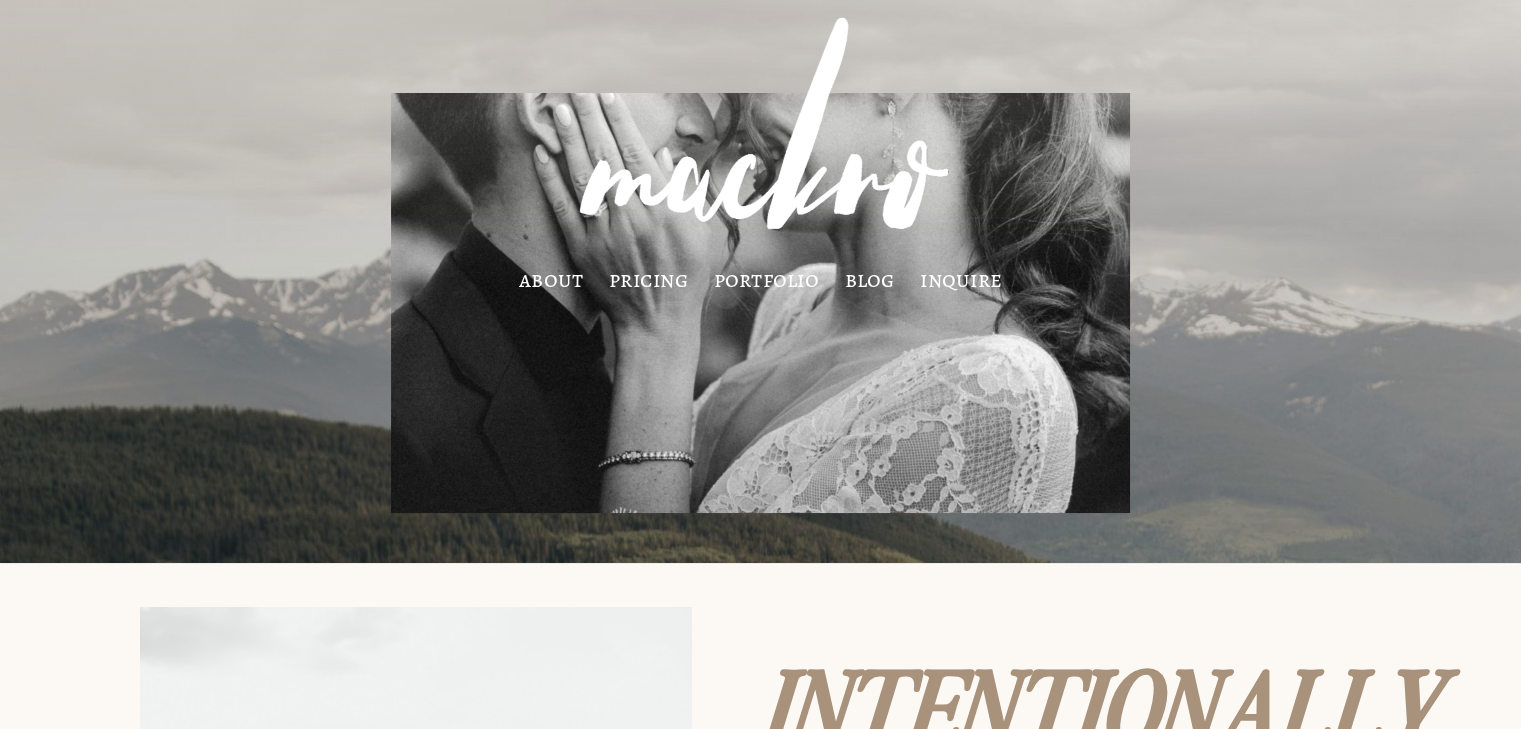 click on "portfolio" at bounding box center [766, 280] 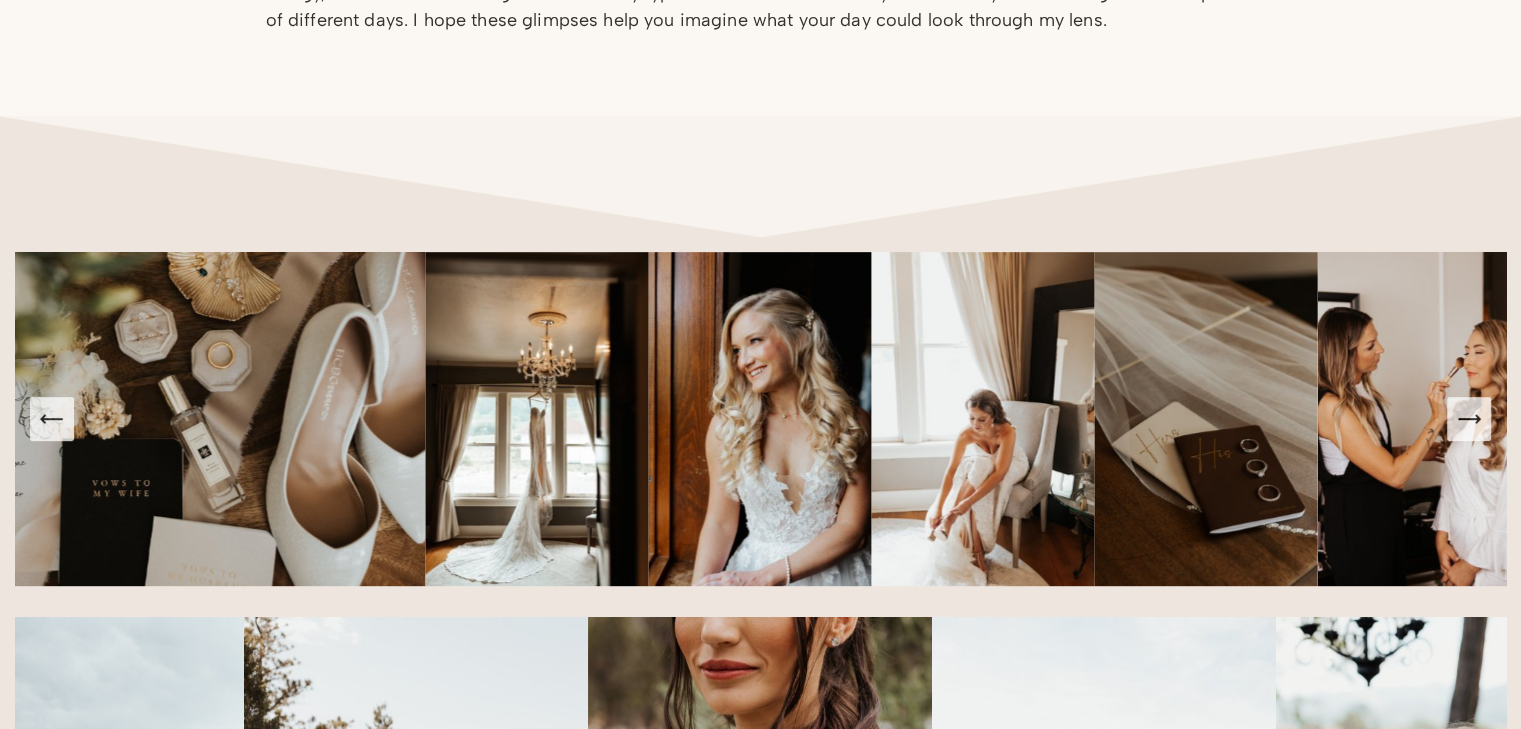 scroll, scrollTop: 1030, scrollLeft: 0, axis: vertical 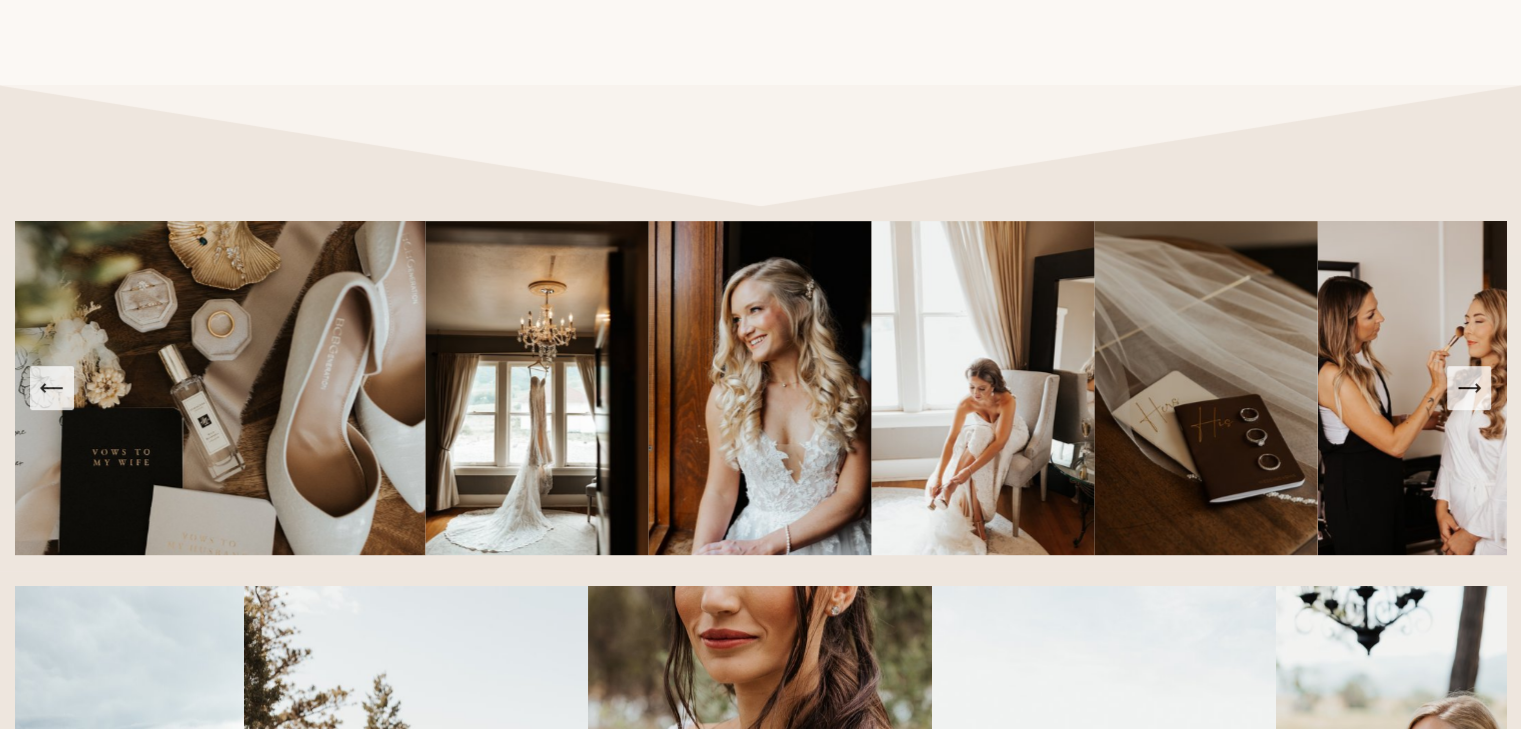 click 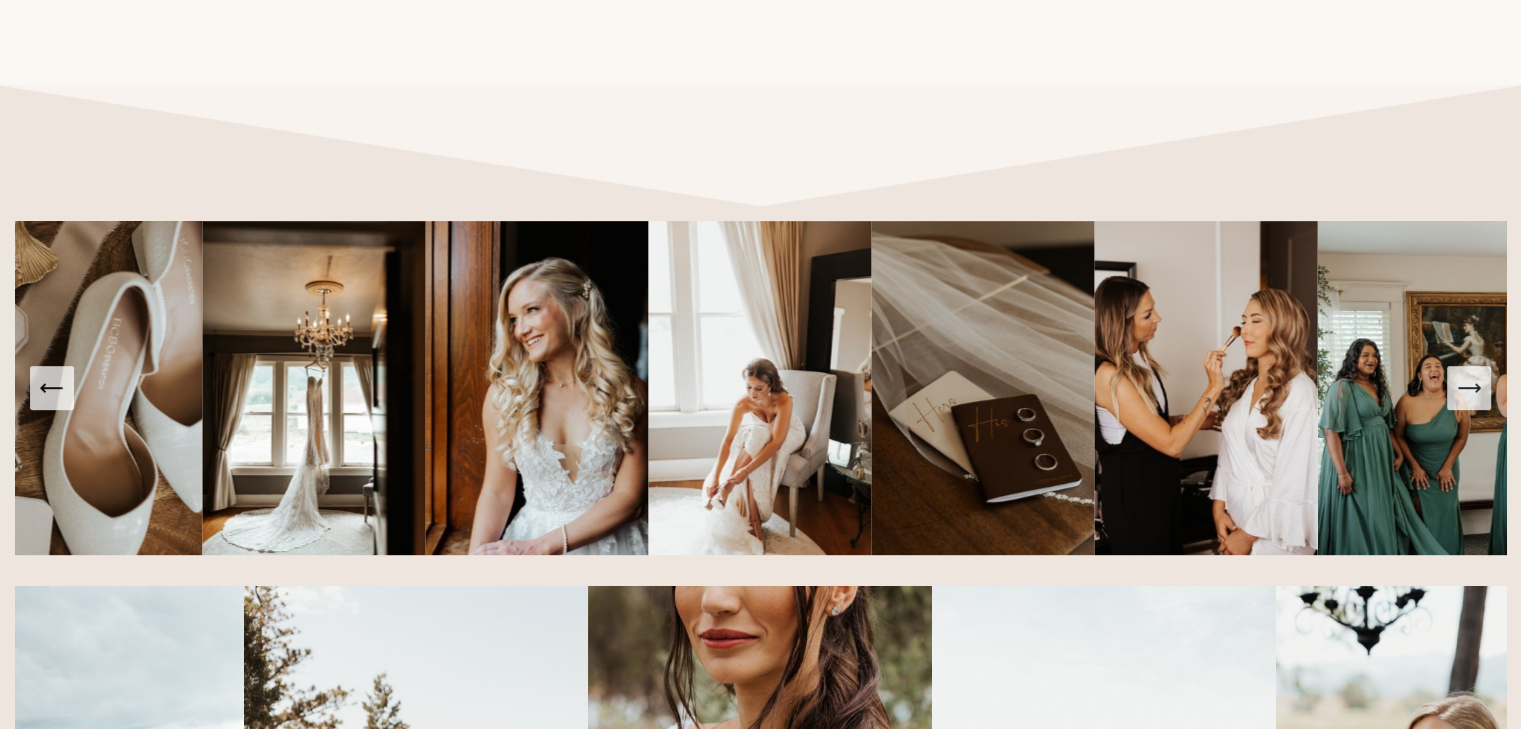 click 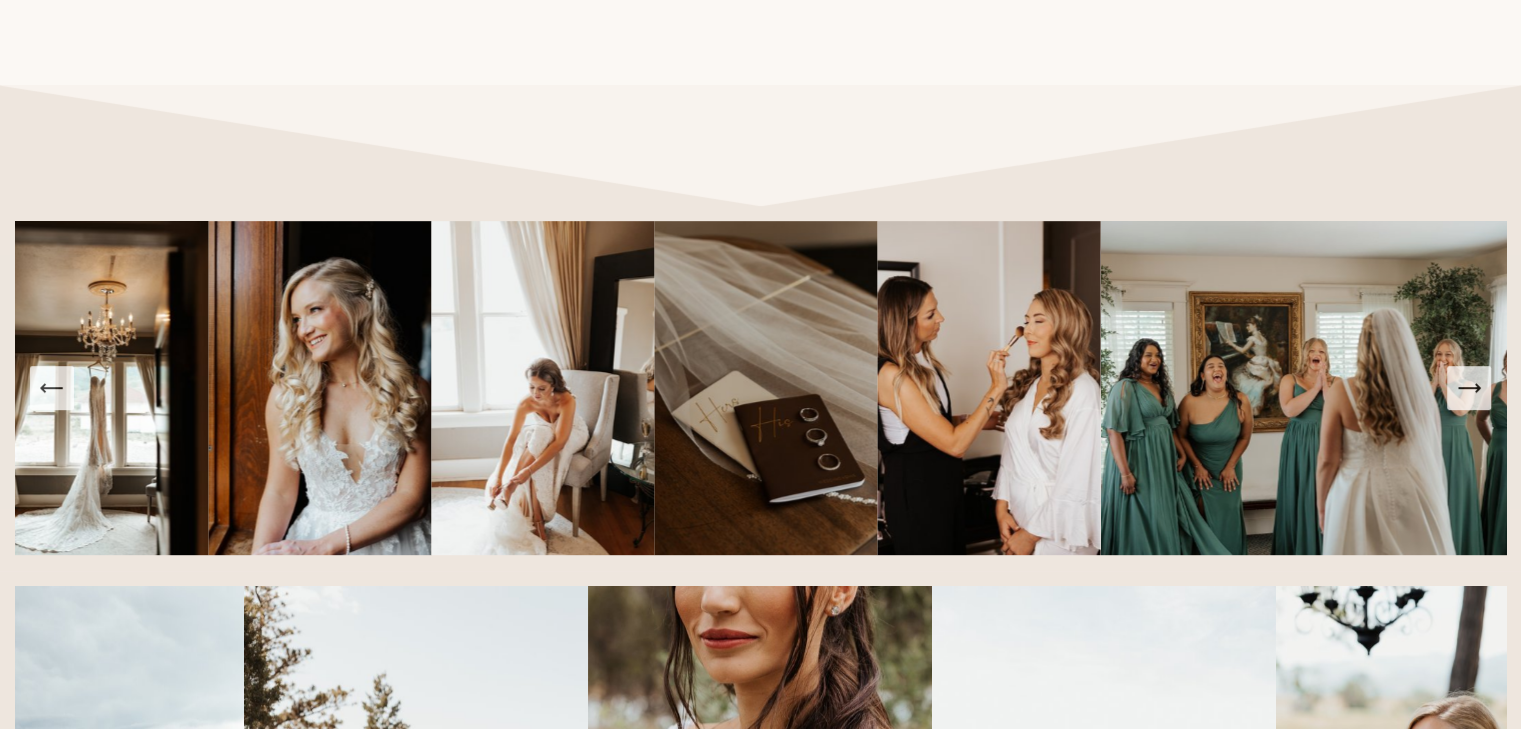 click 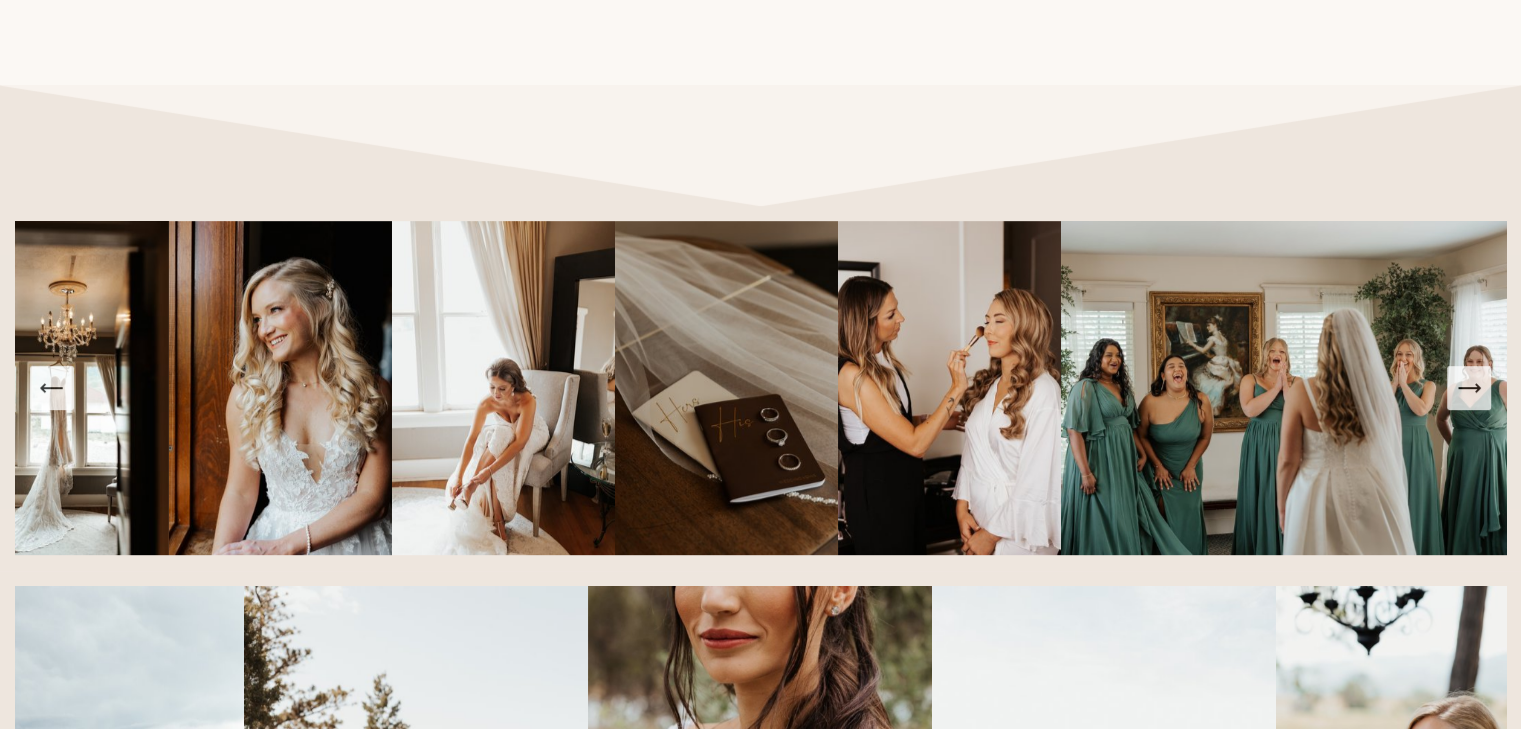 click 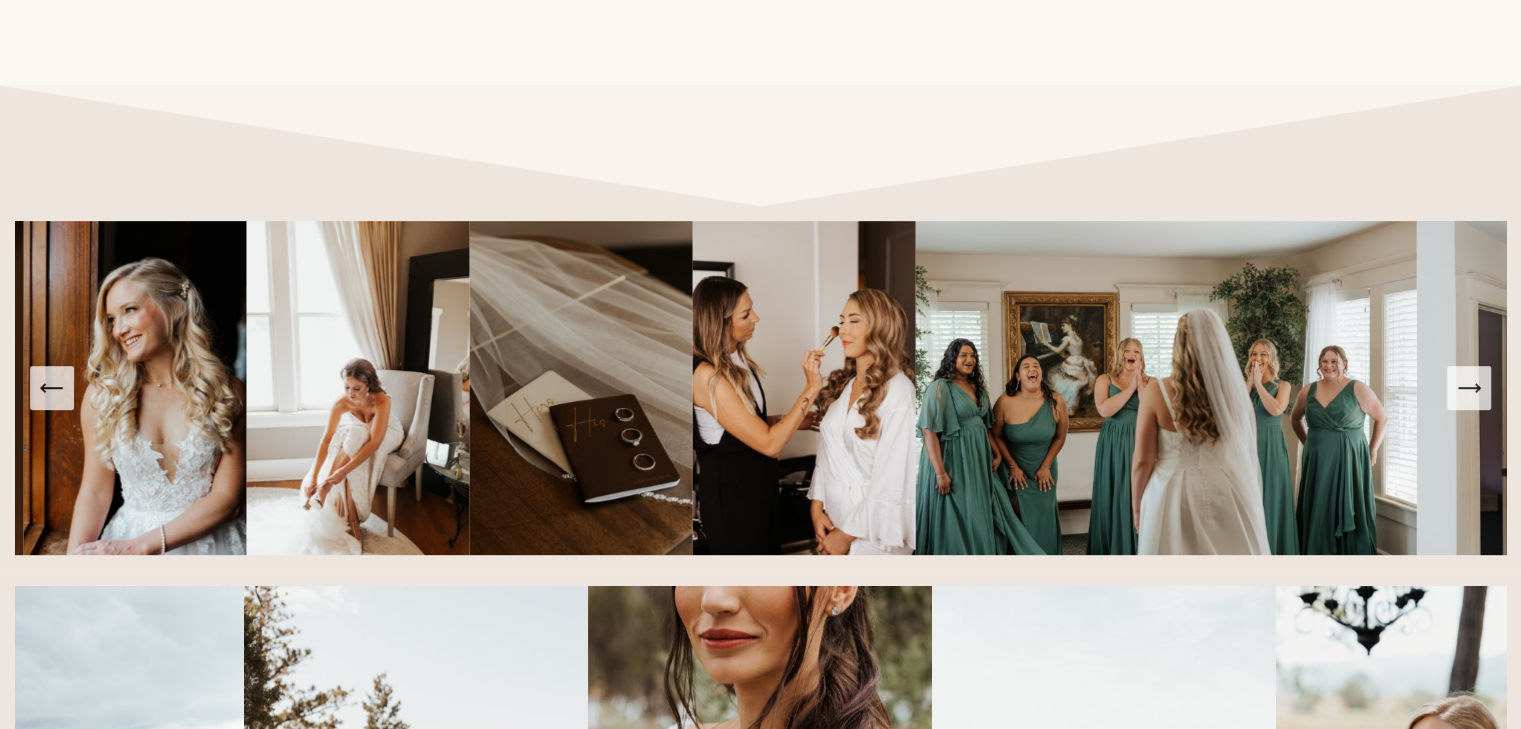 click 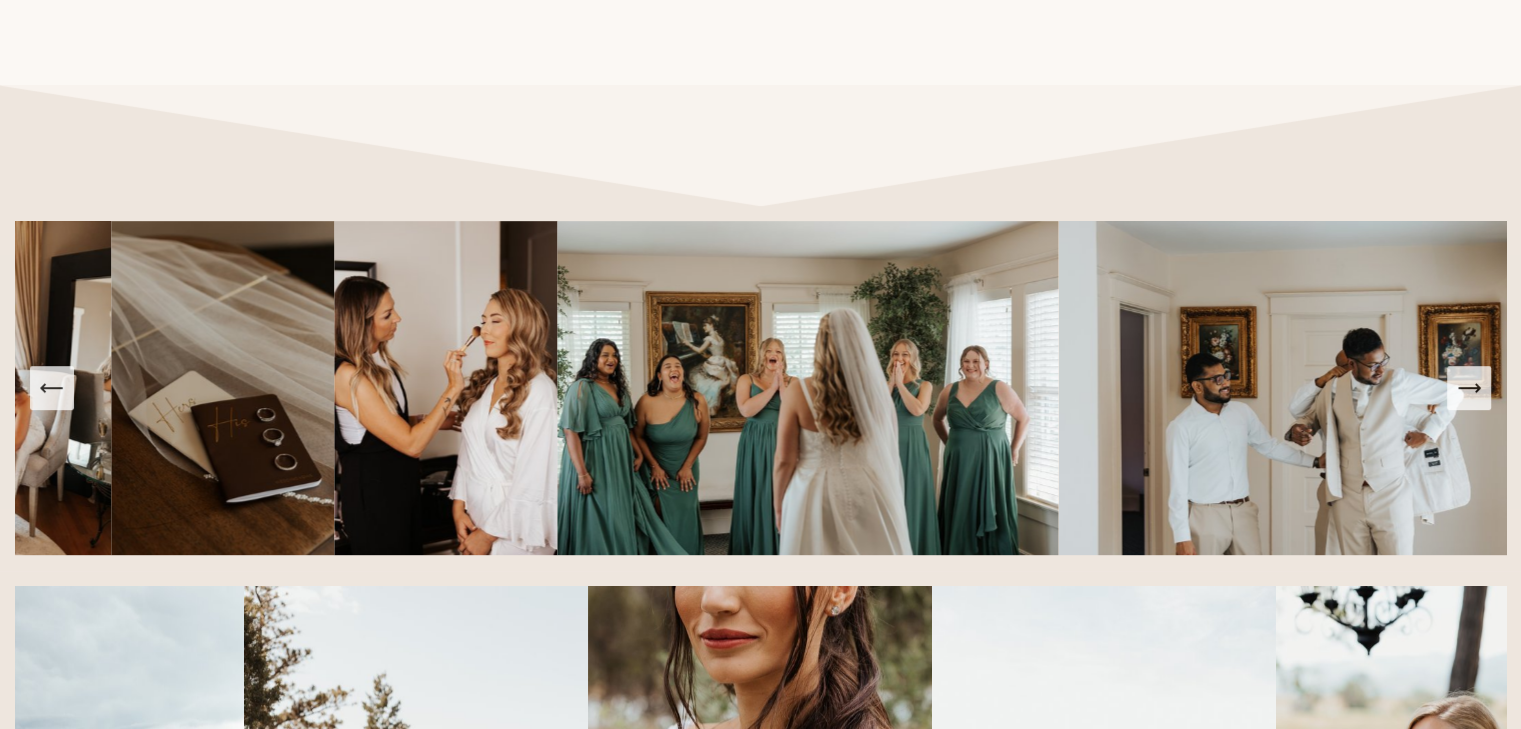 click 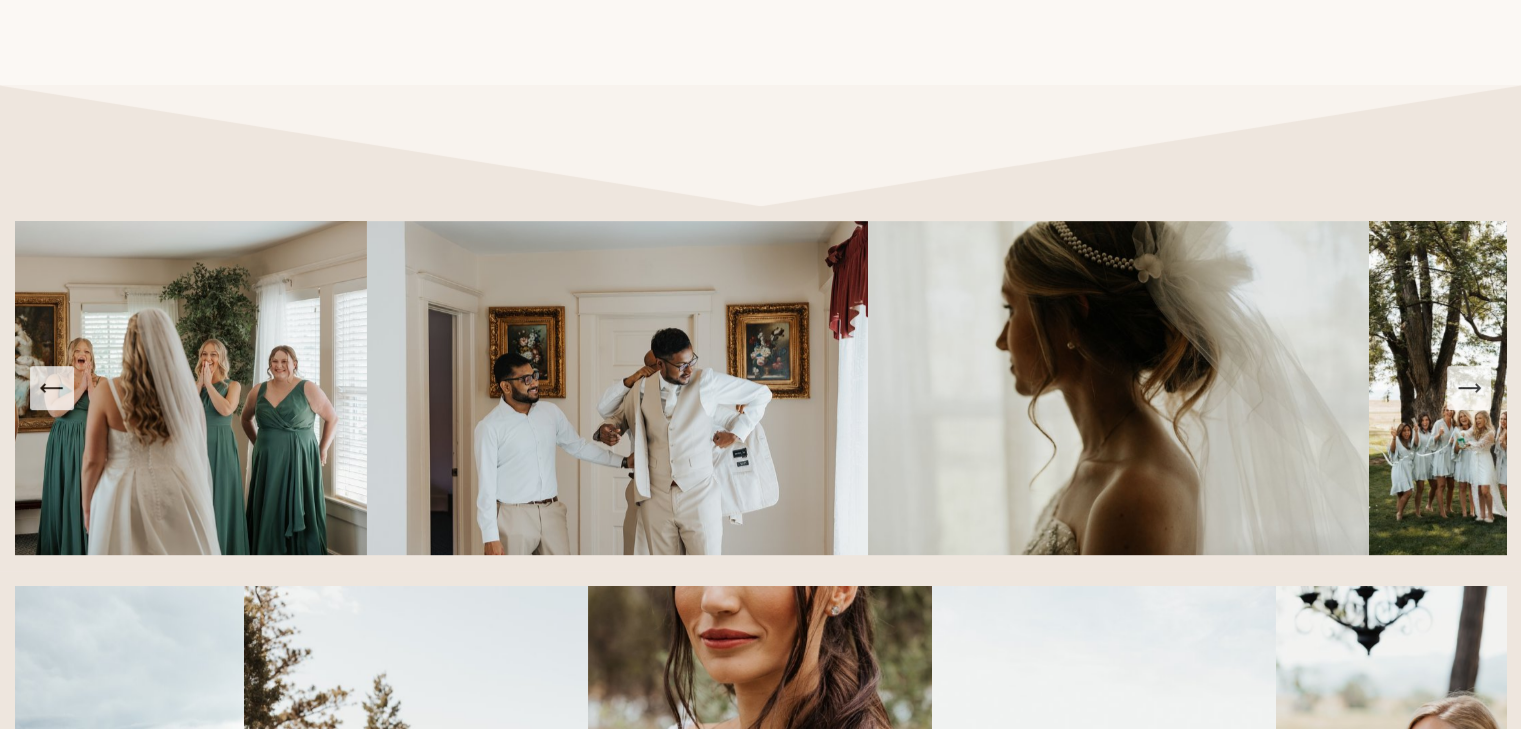 click 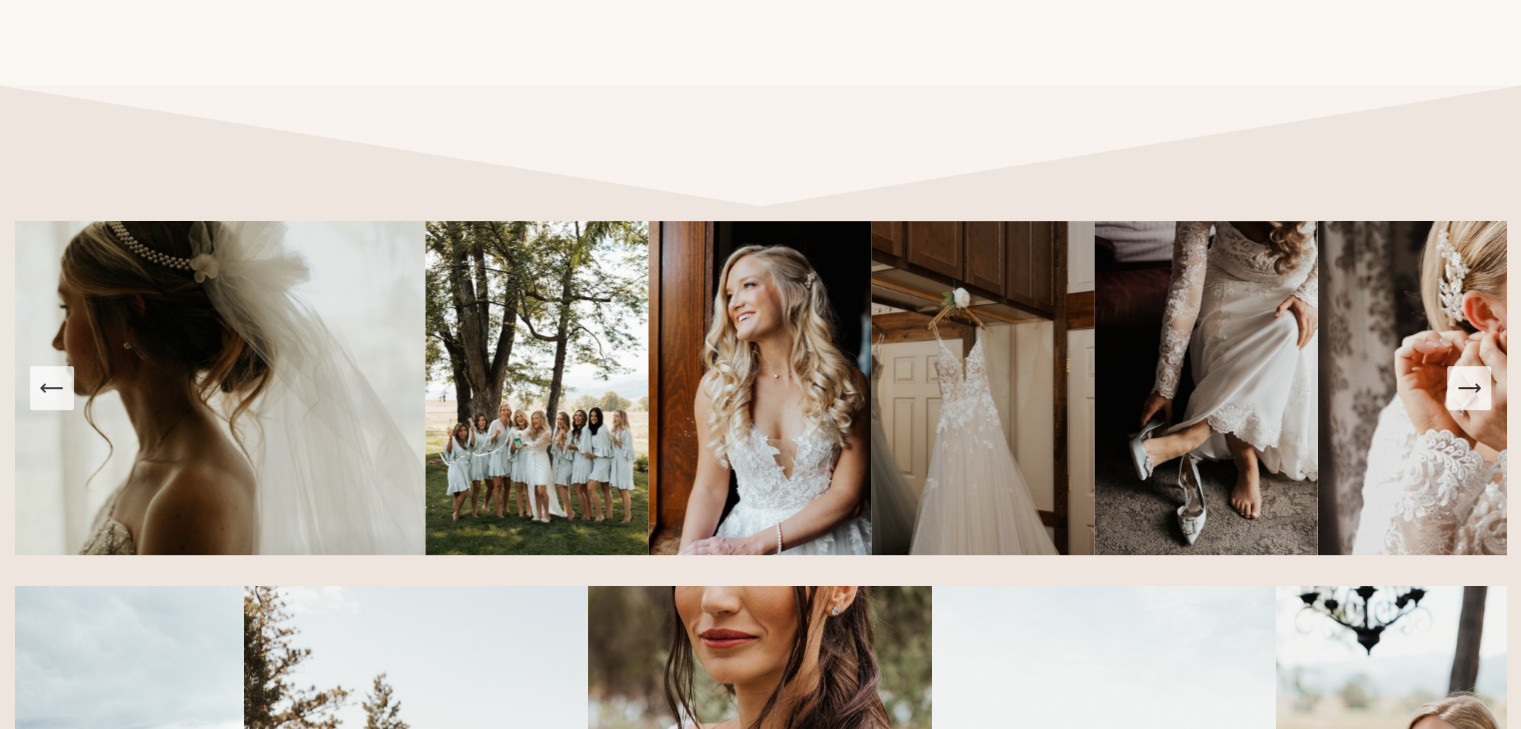 click 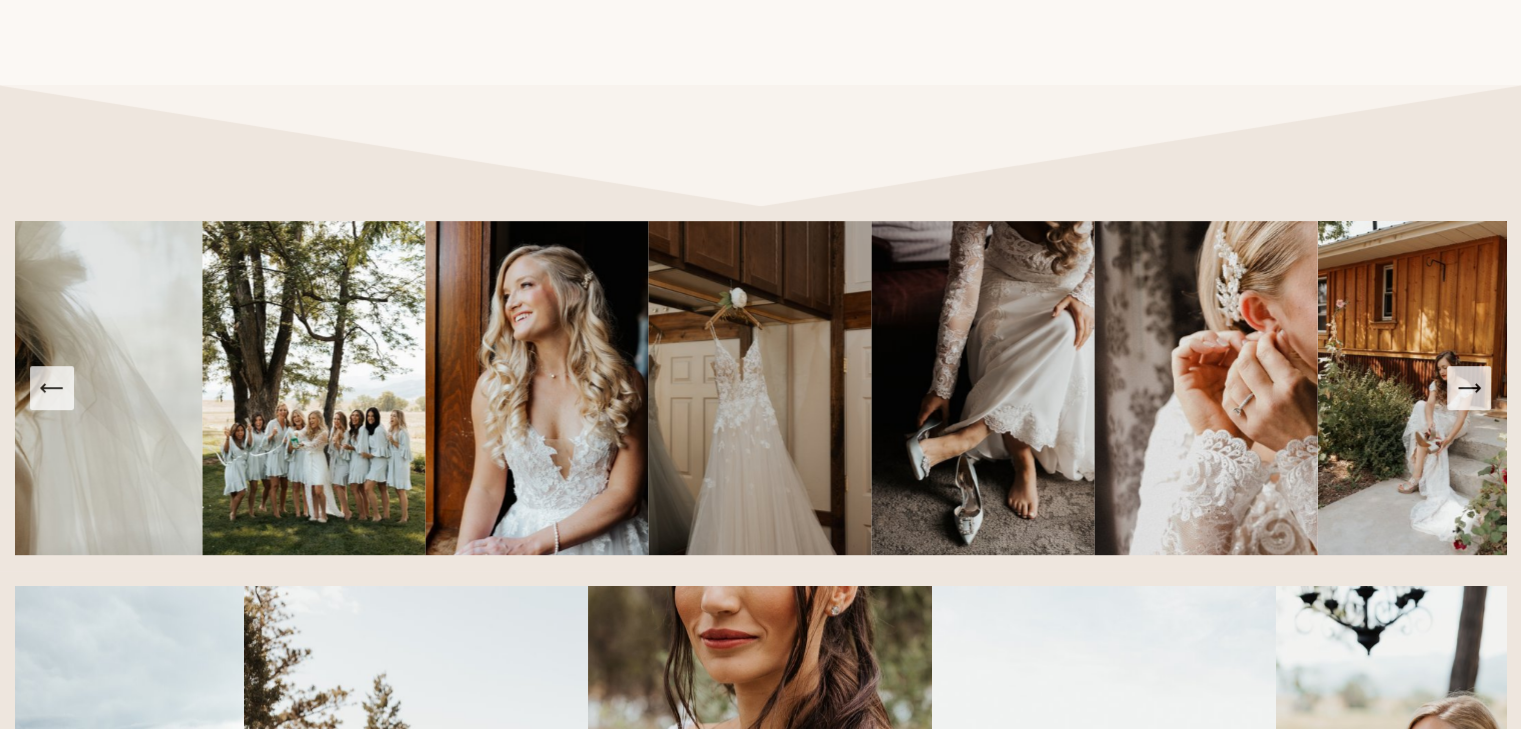 click 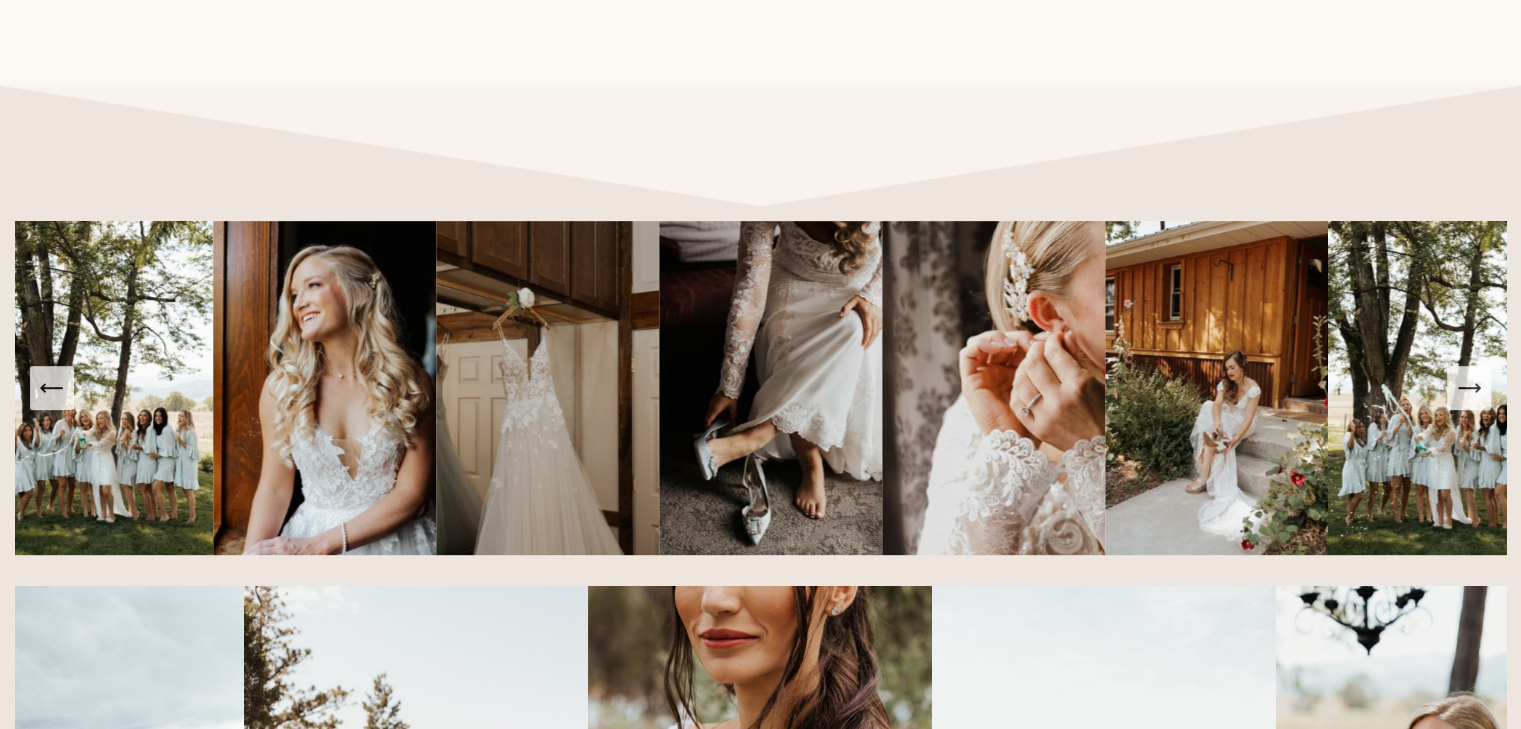 click 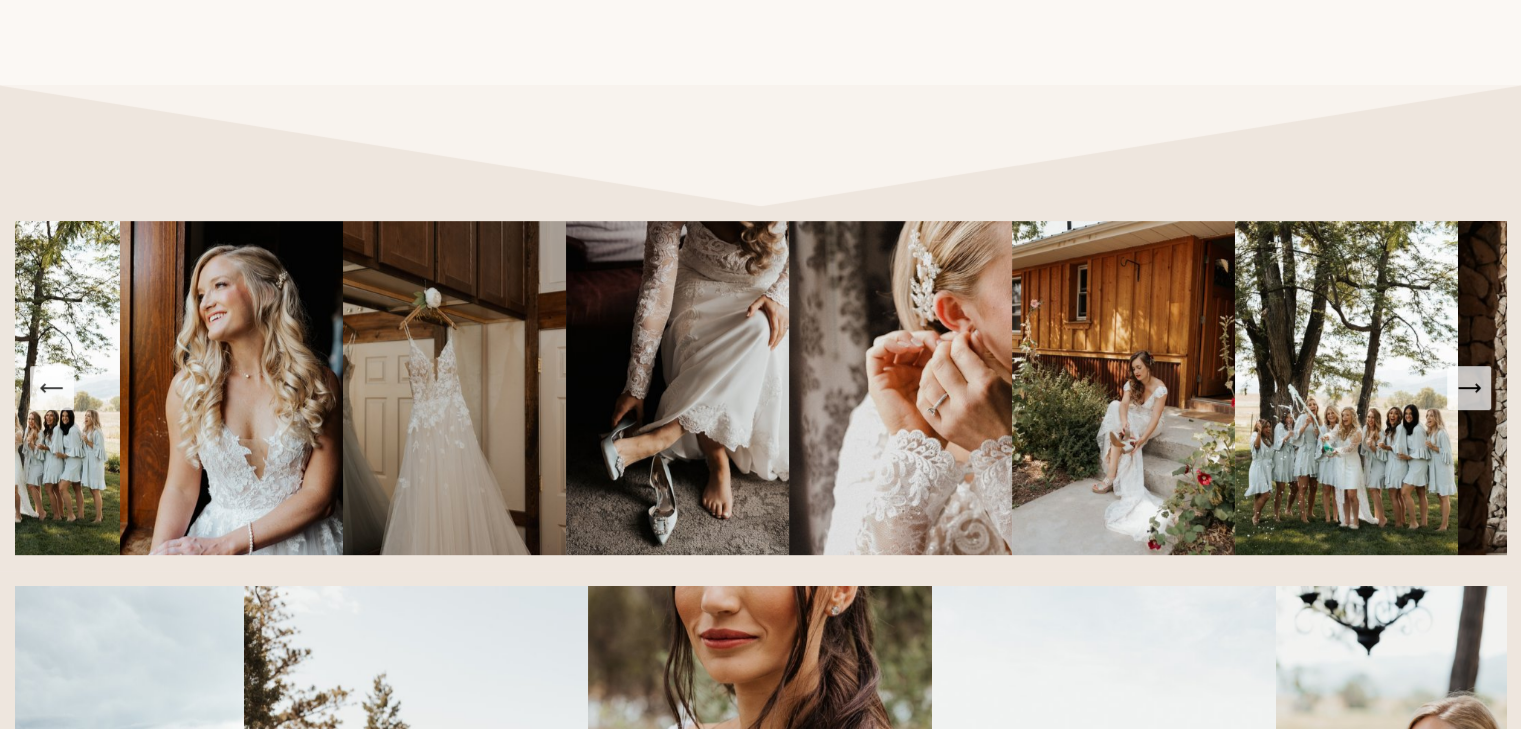 click 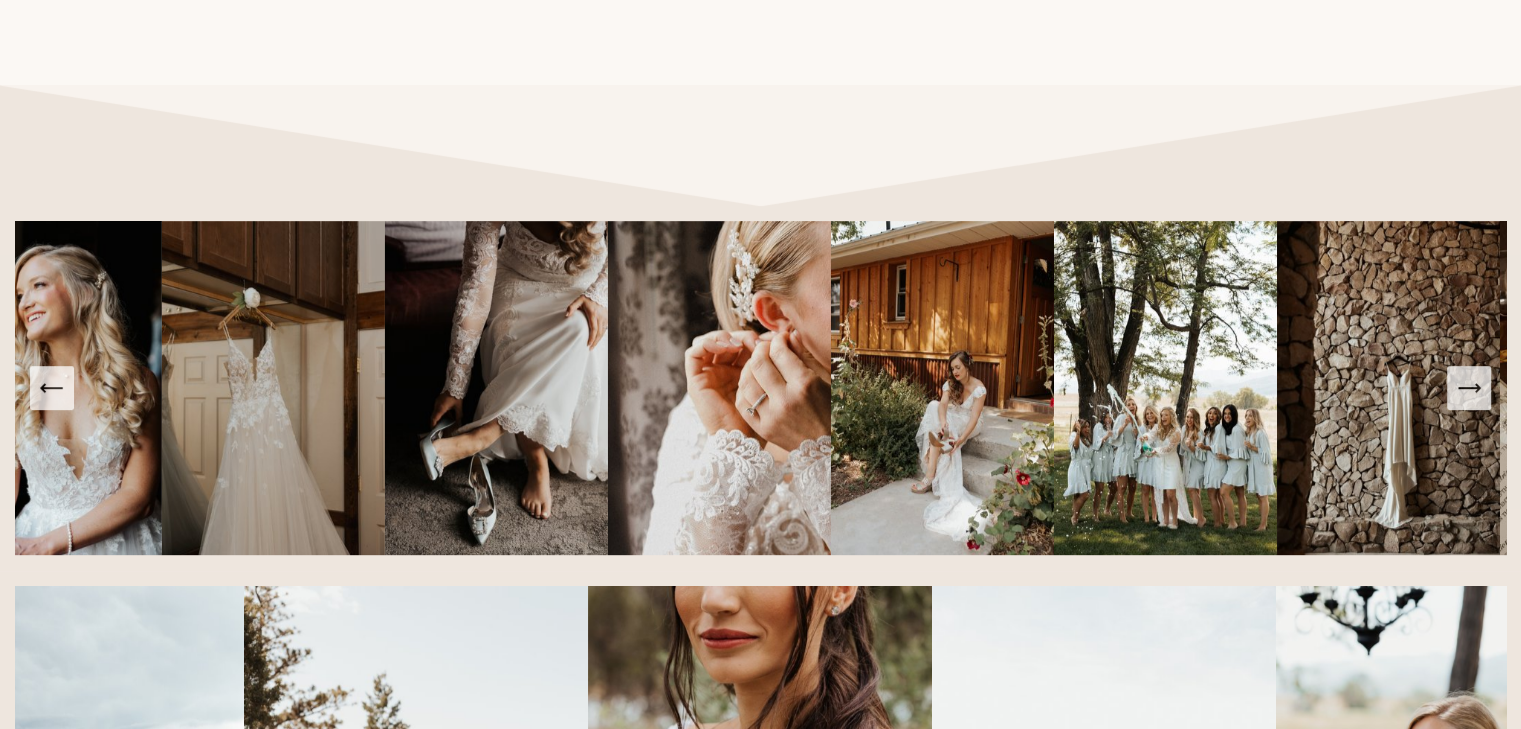 click 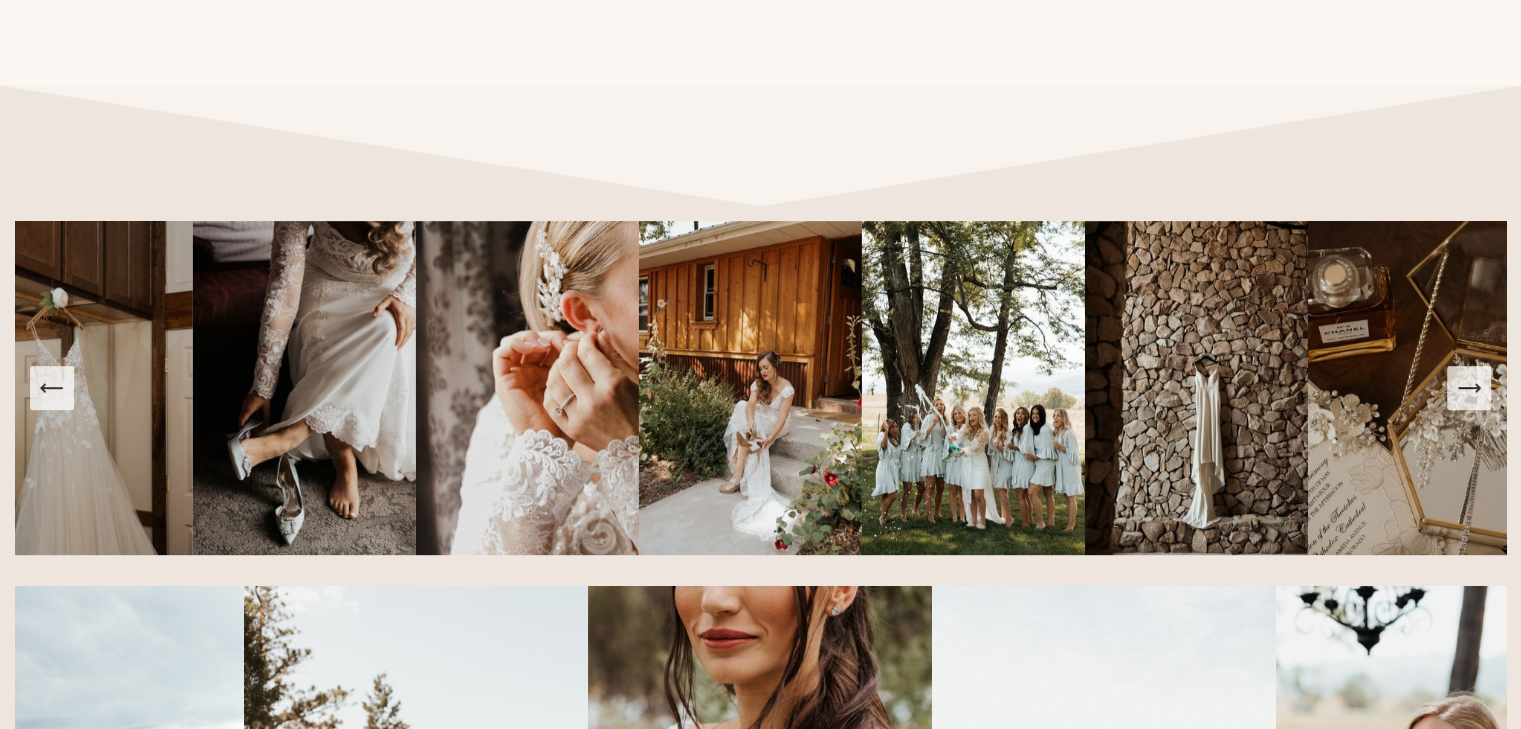 click 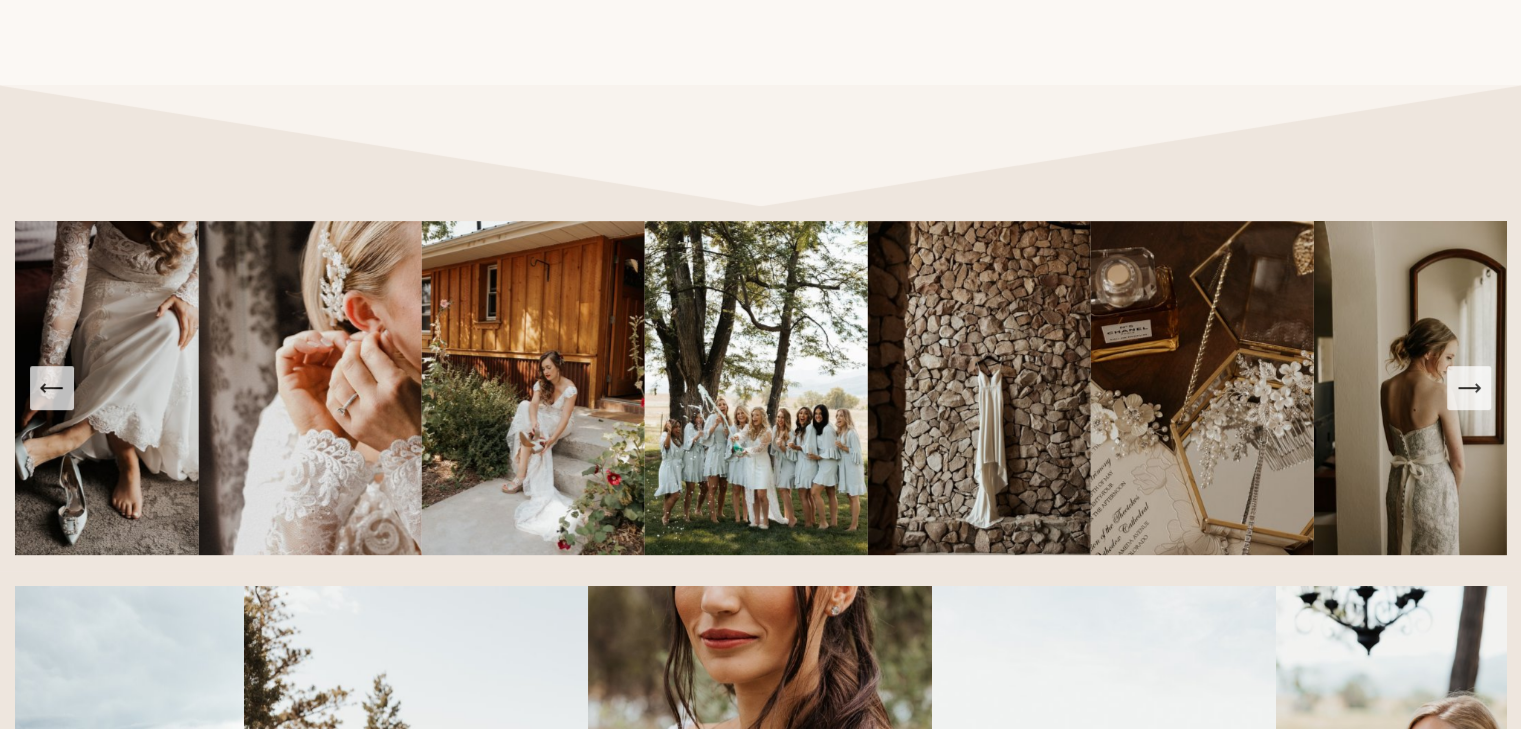 click 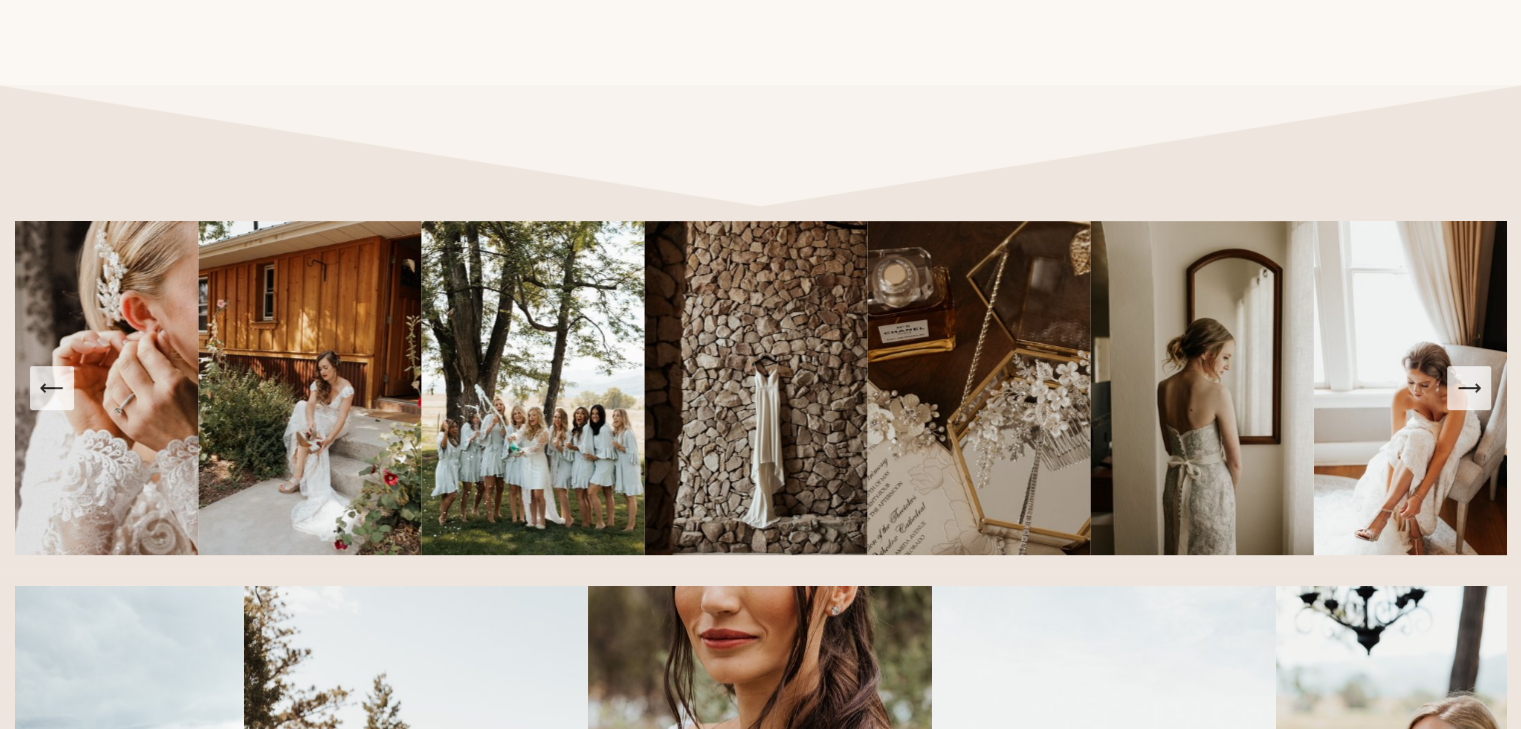 click 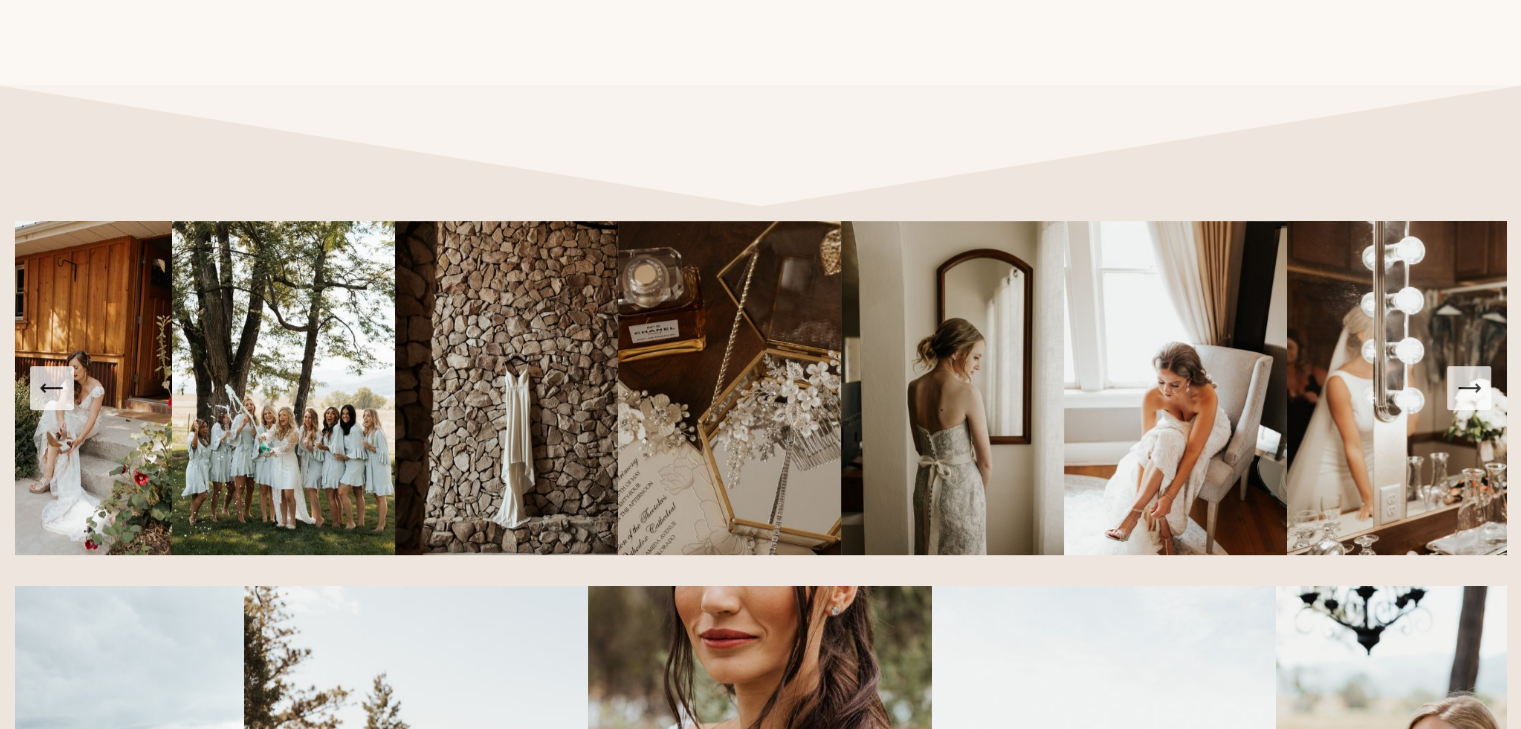 click 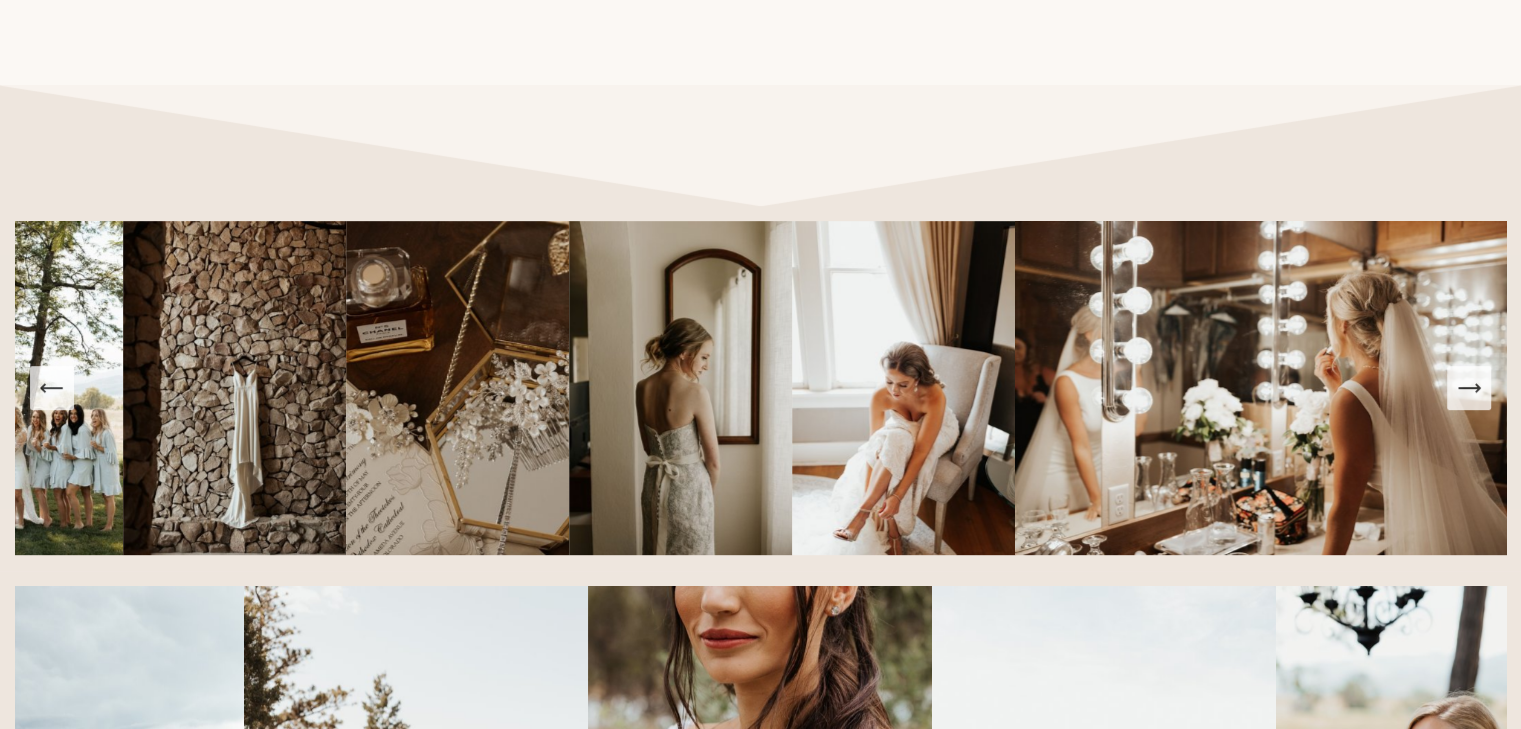 click 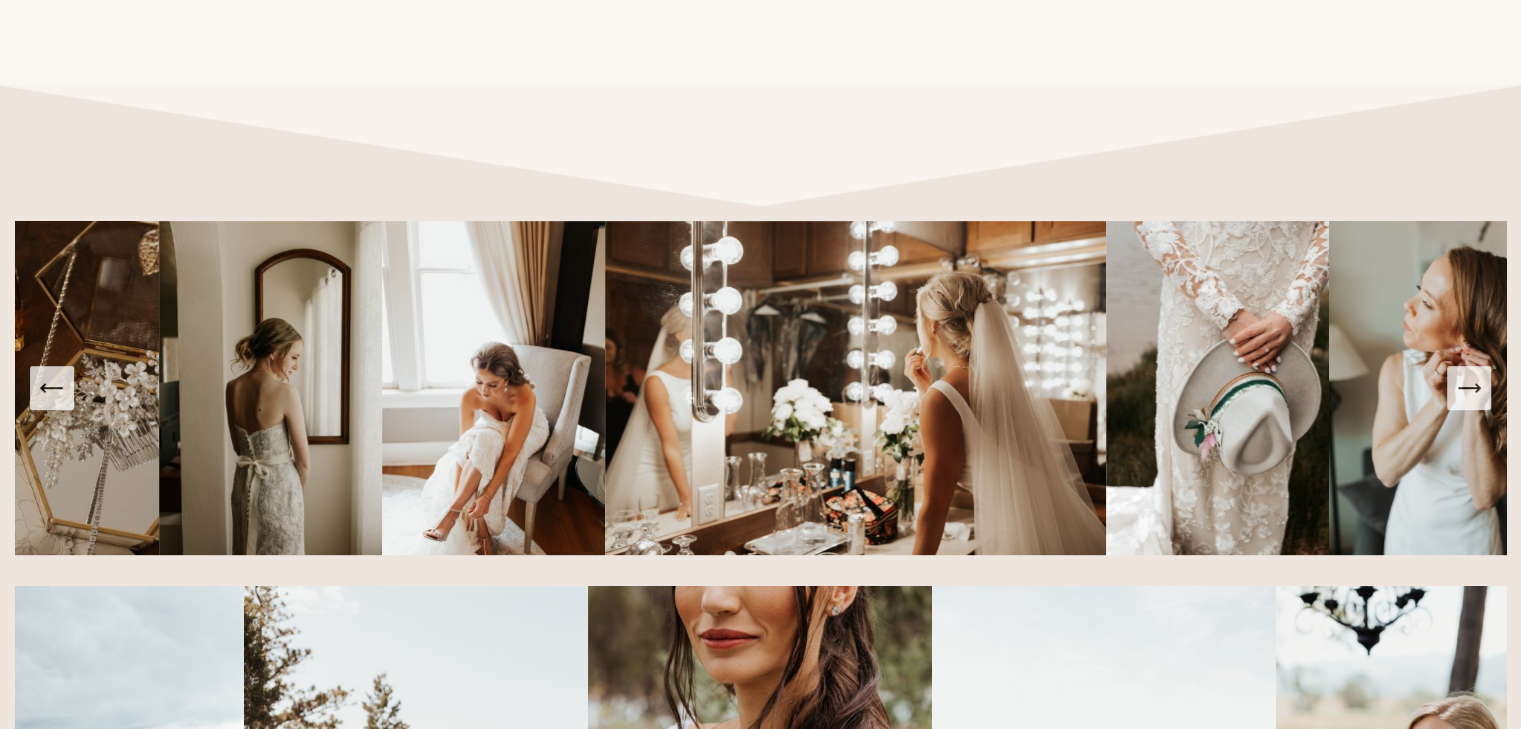 click 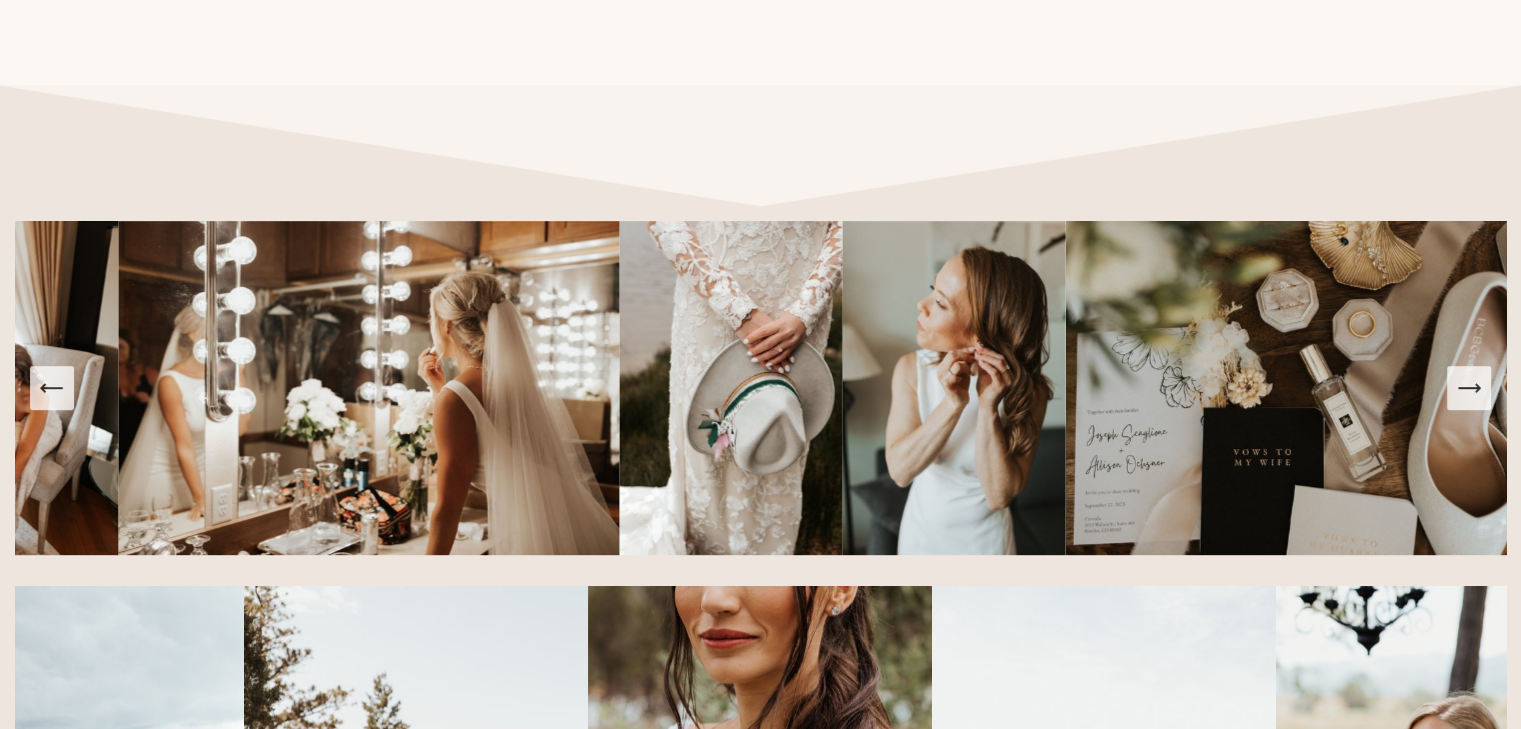 click 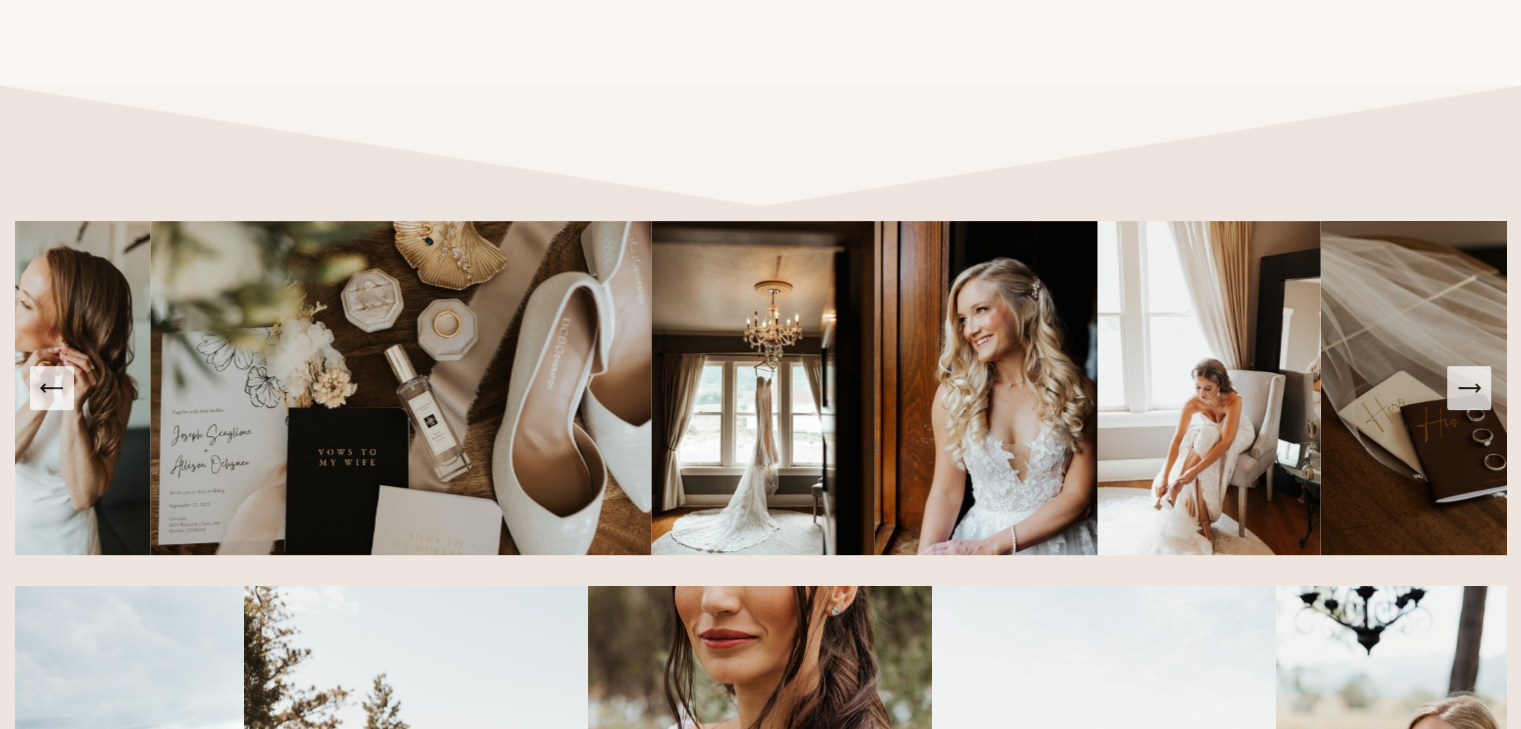 click 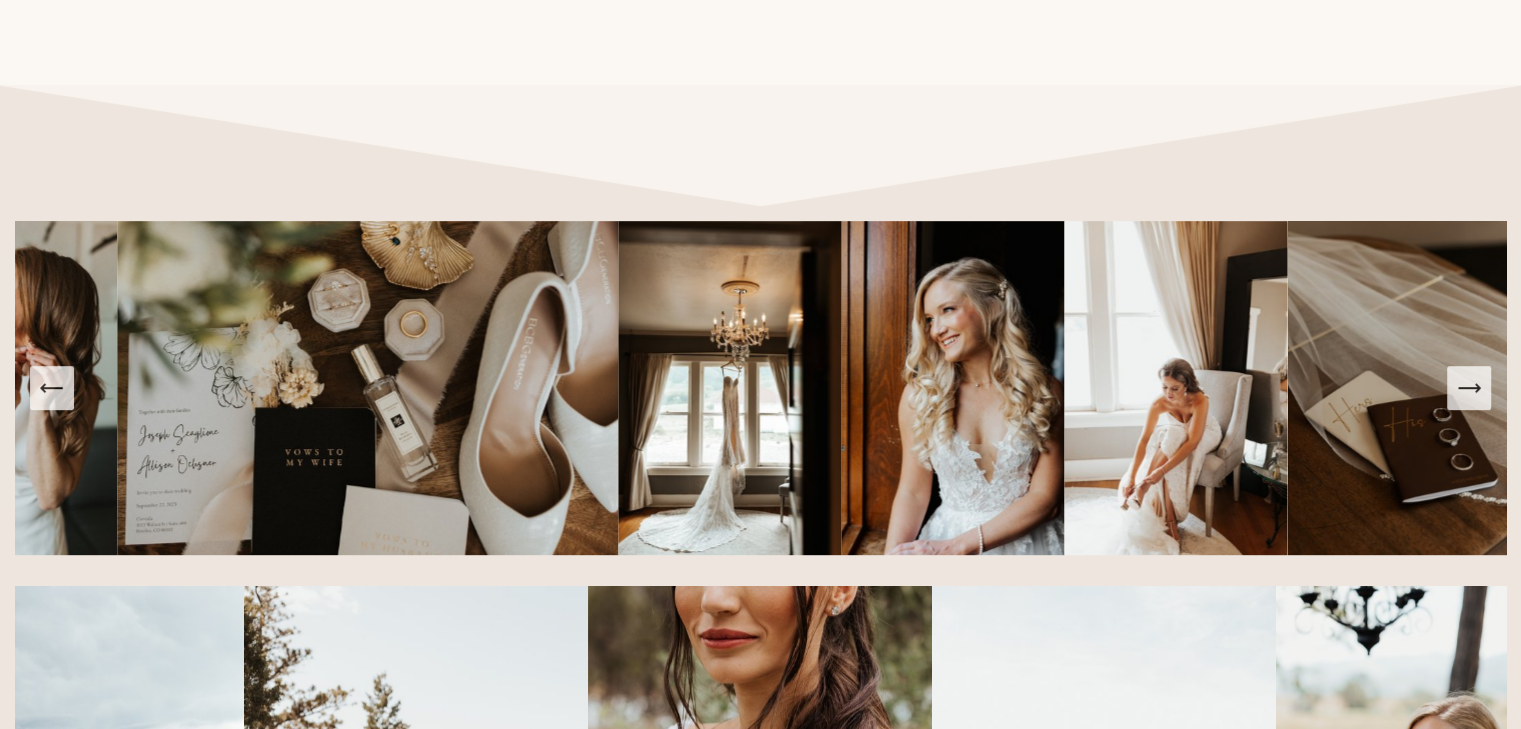 click 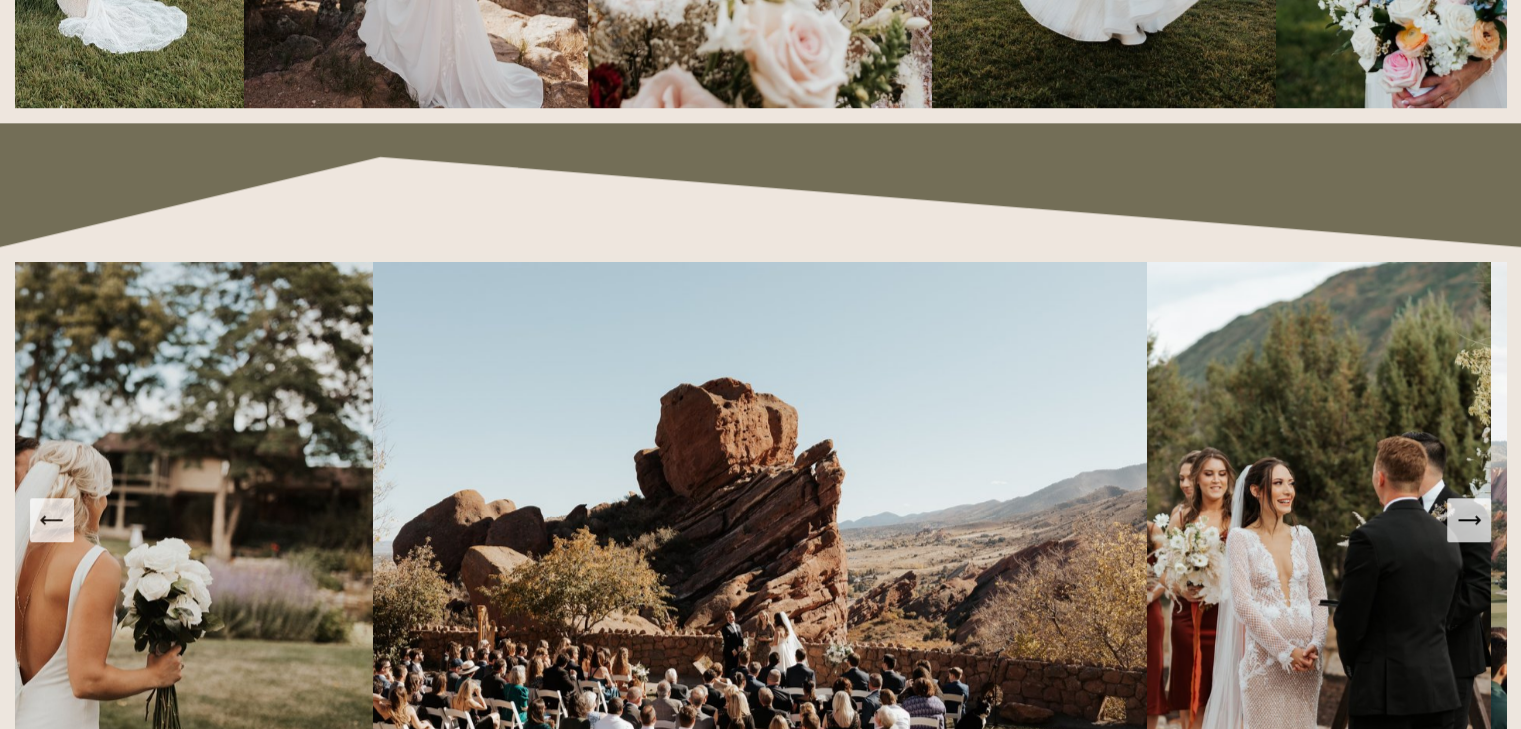 scroll, scrollTop: 2328, scrollLeft: 0, axis: vertical 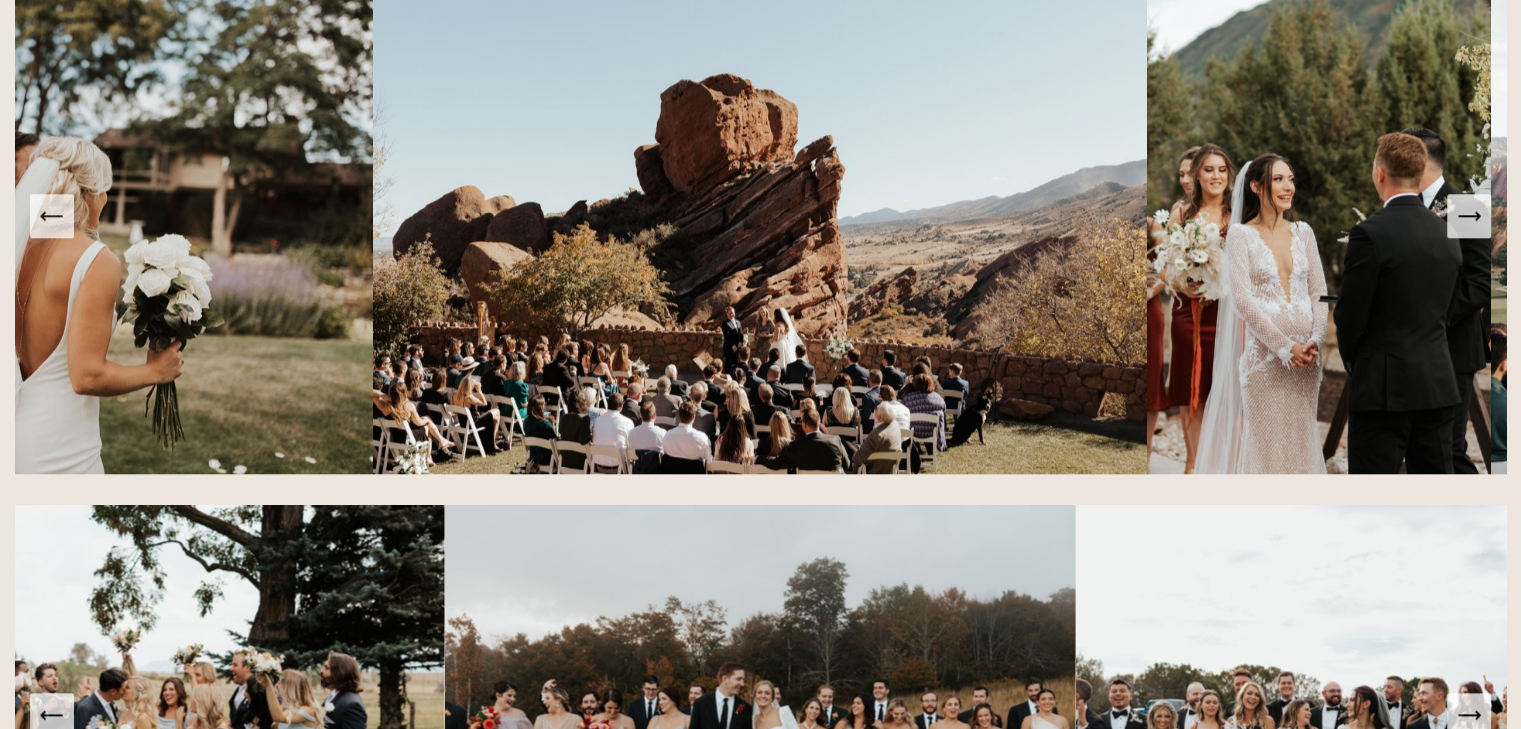 click 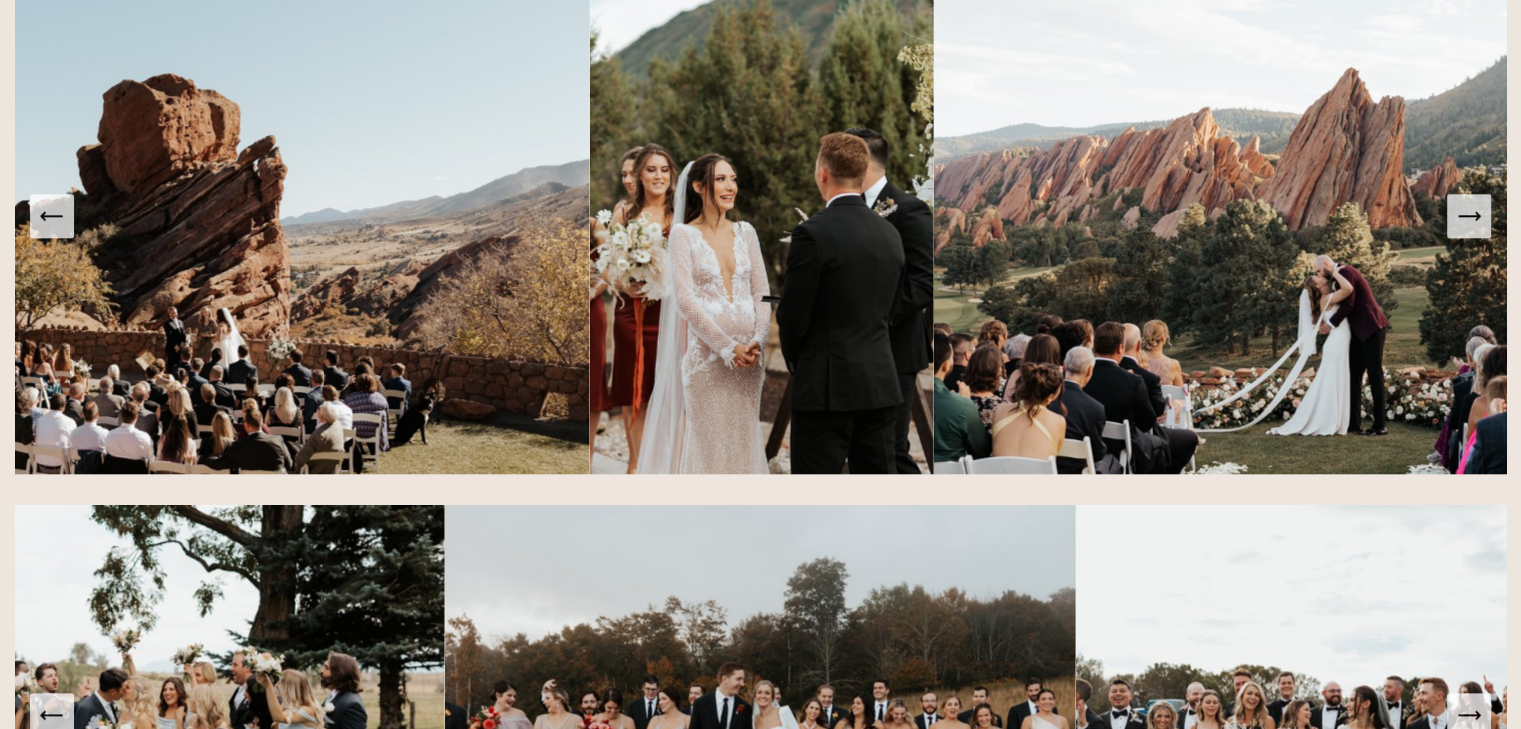 click 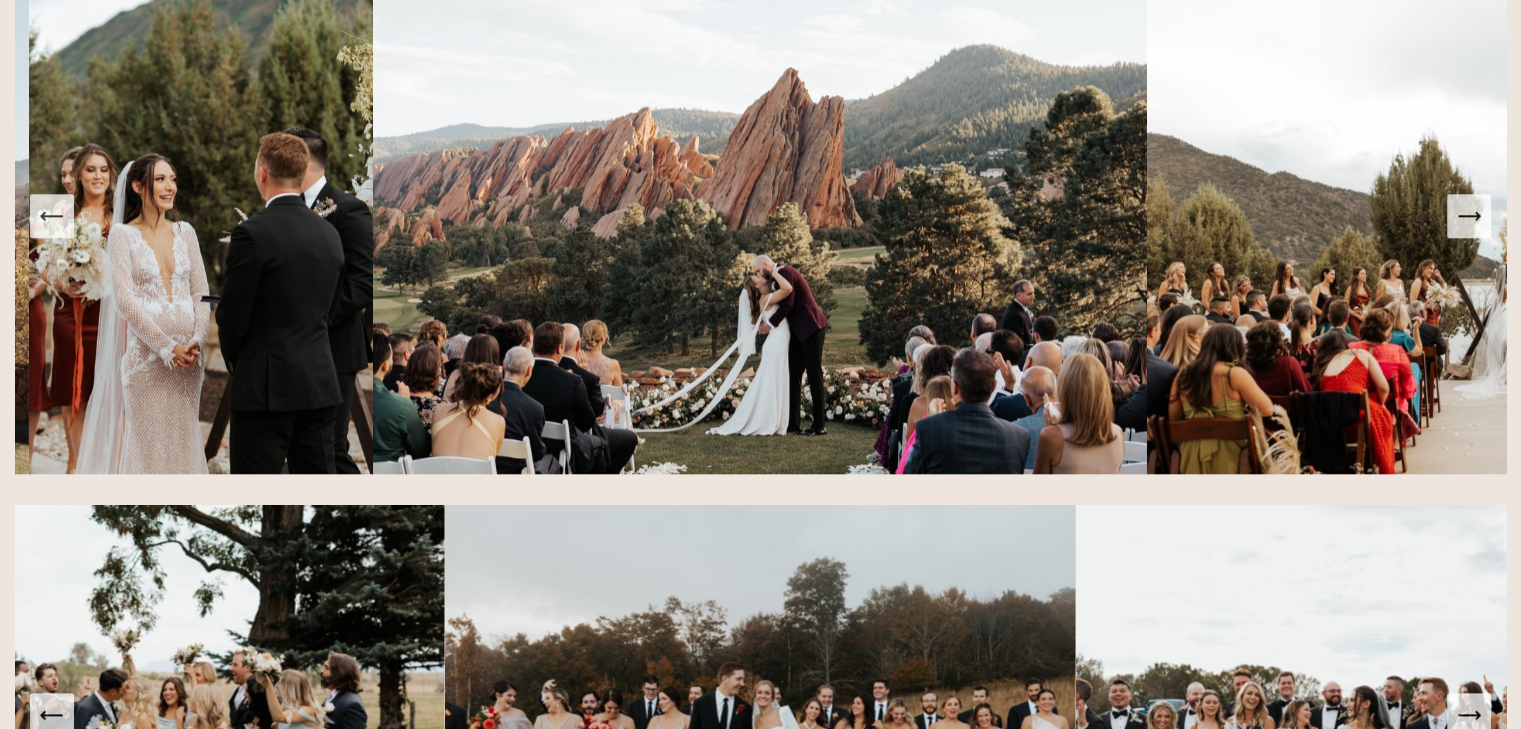 click 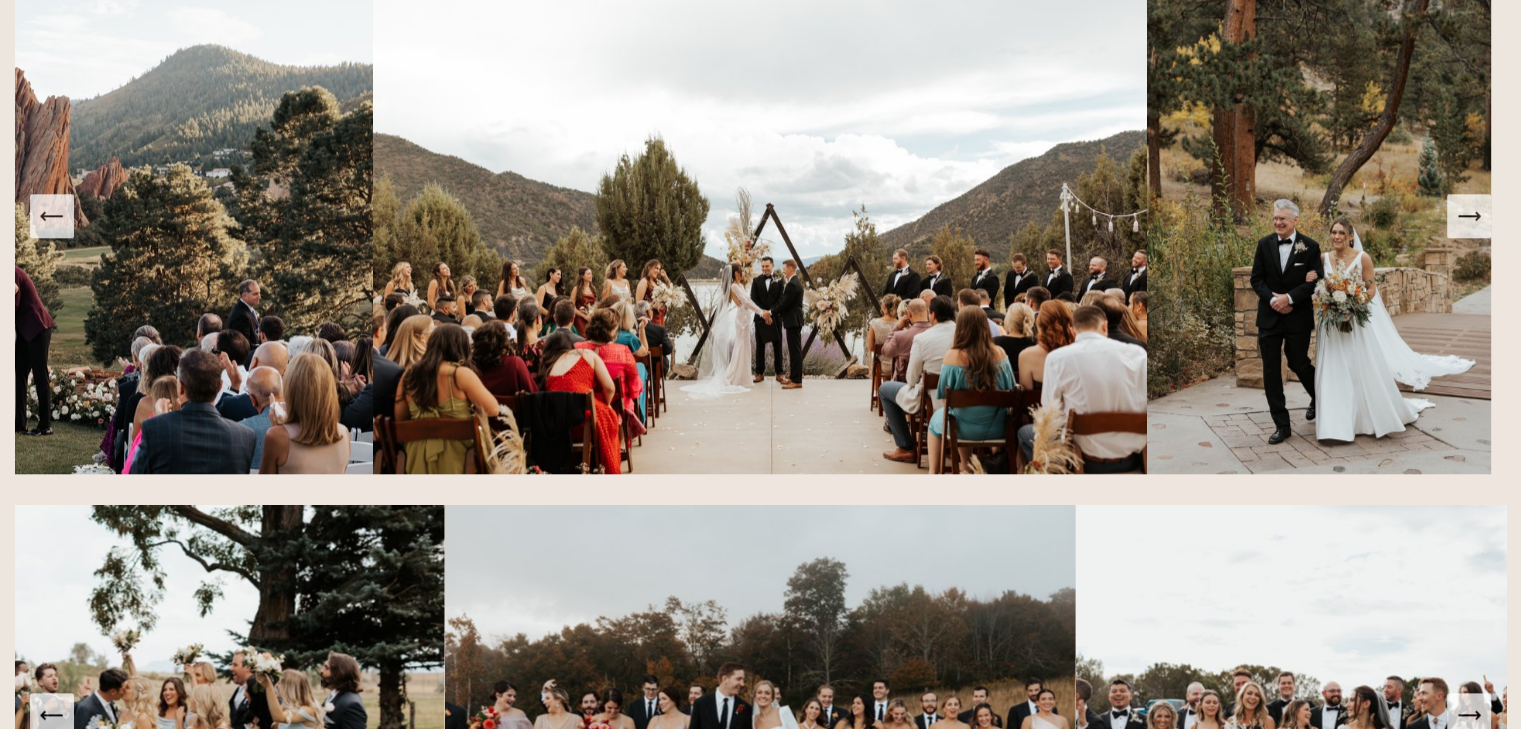 click 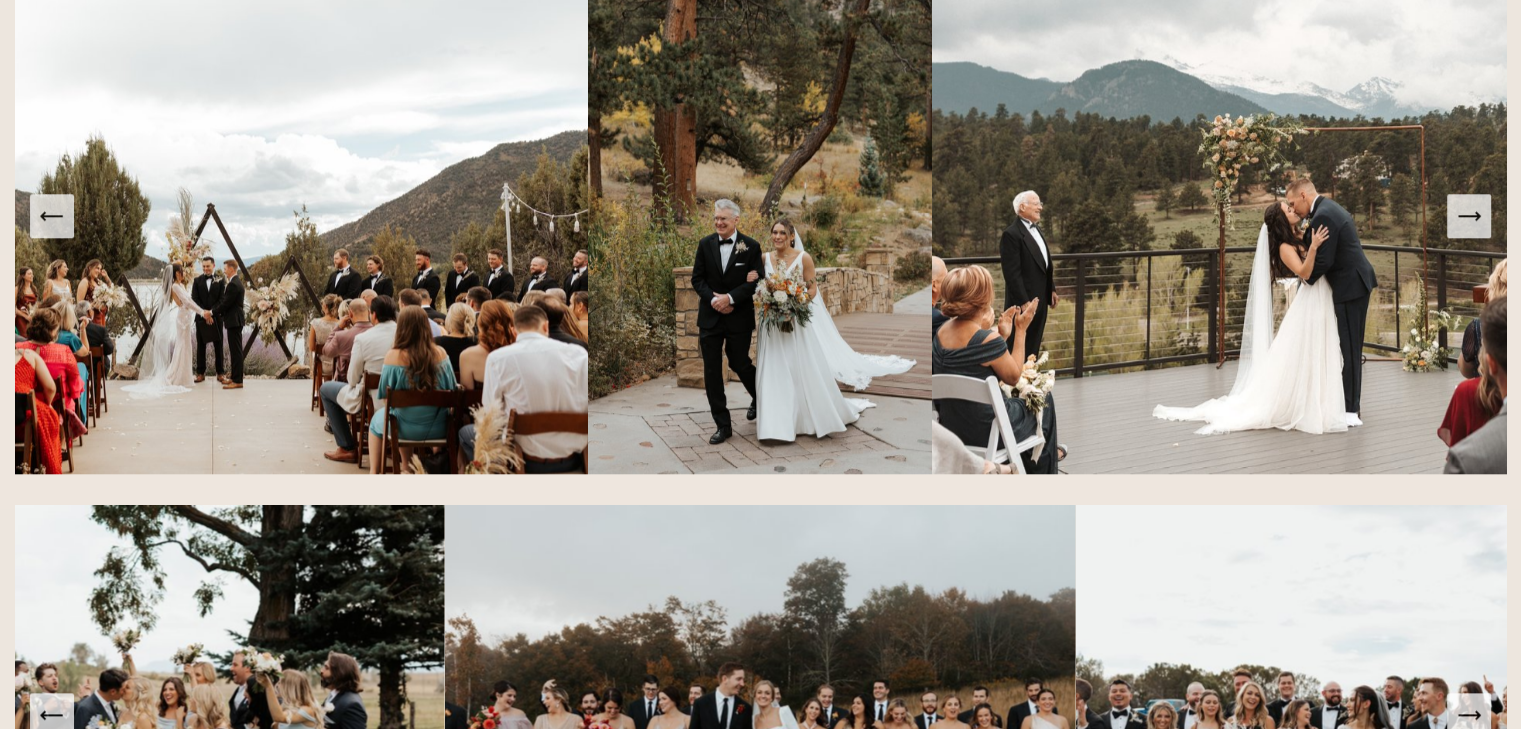 click 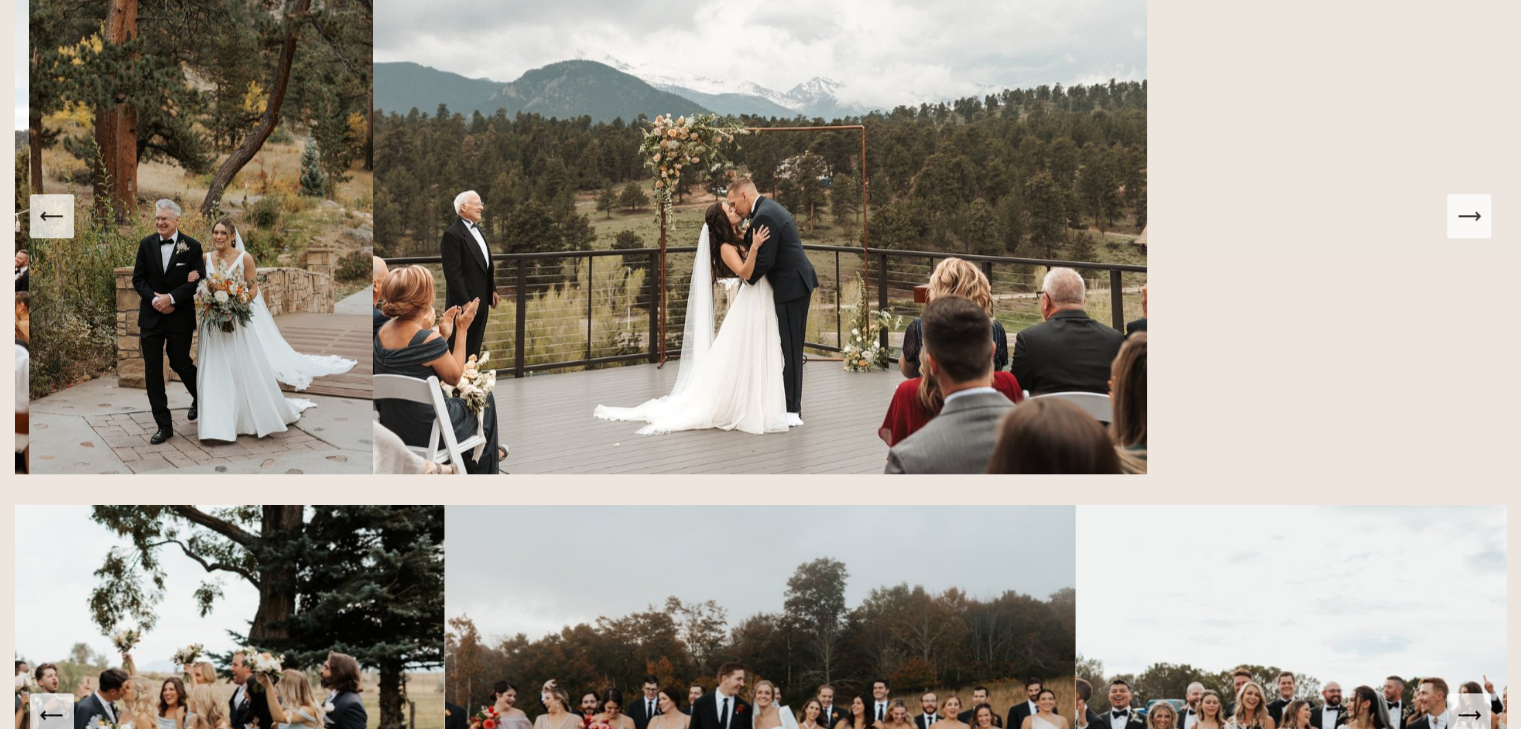 click 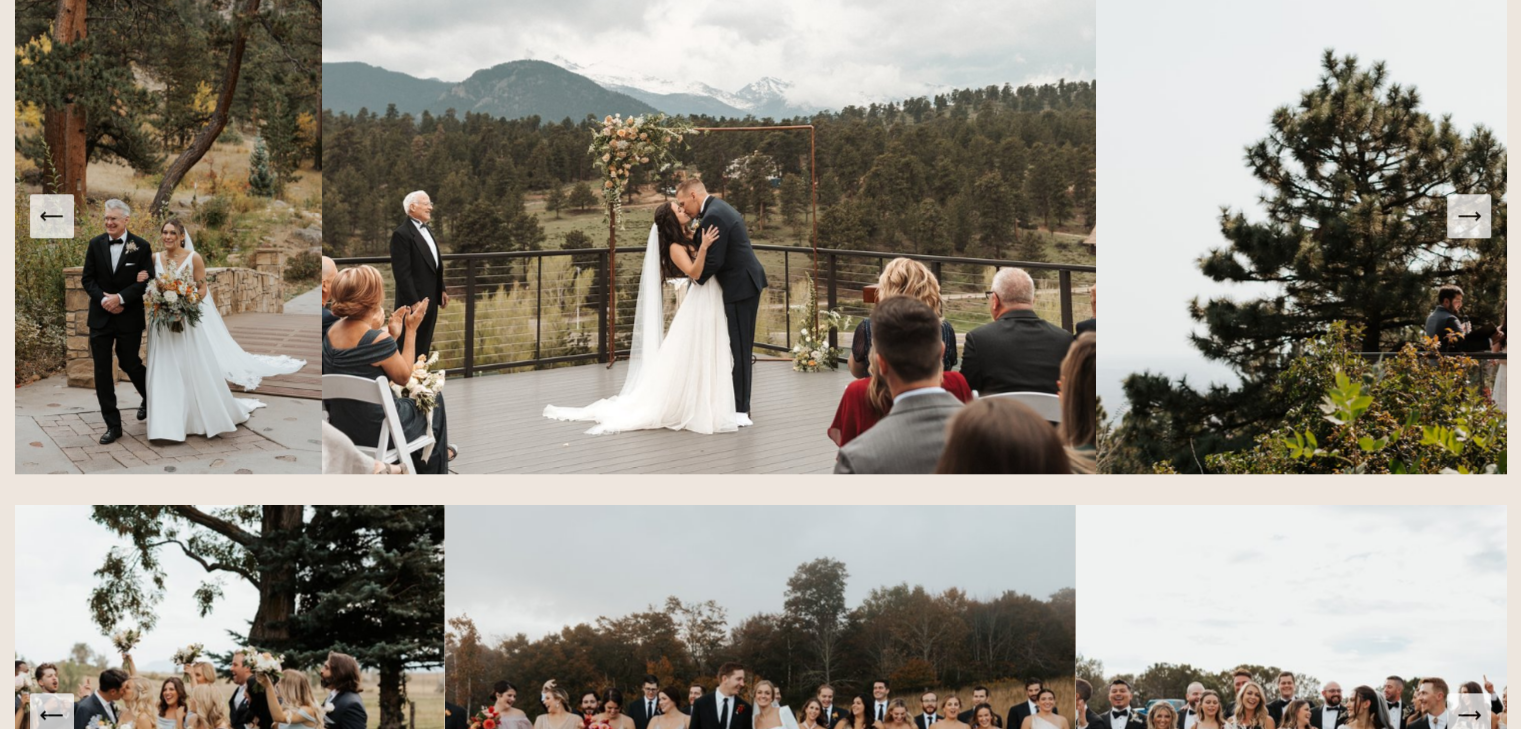 click 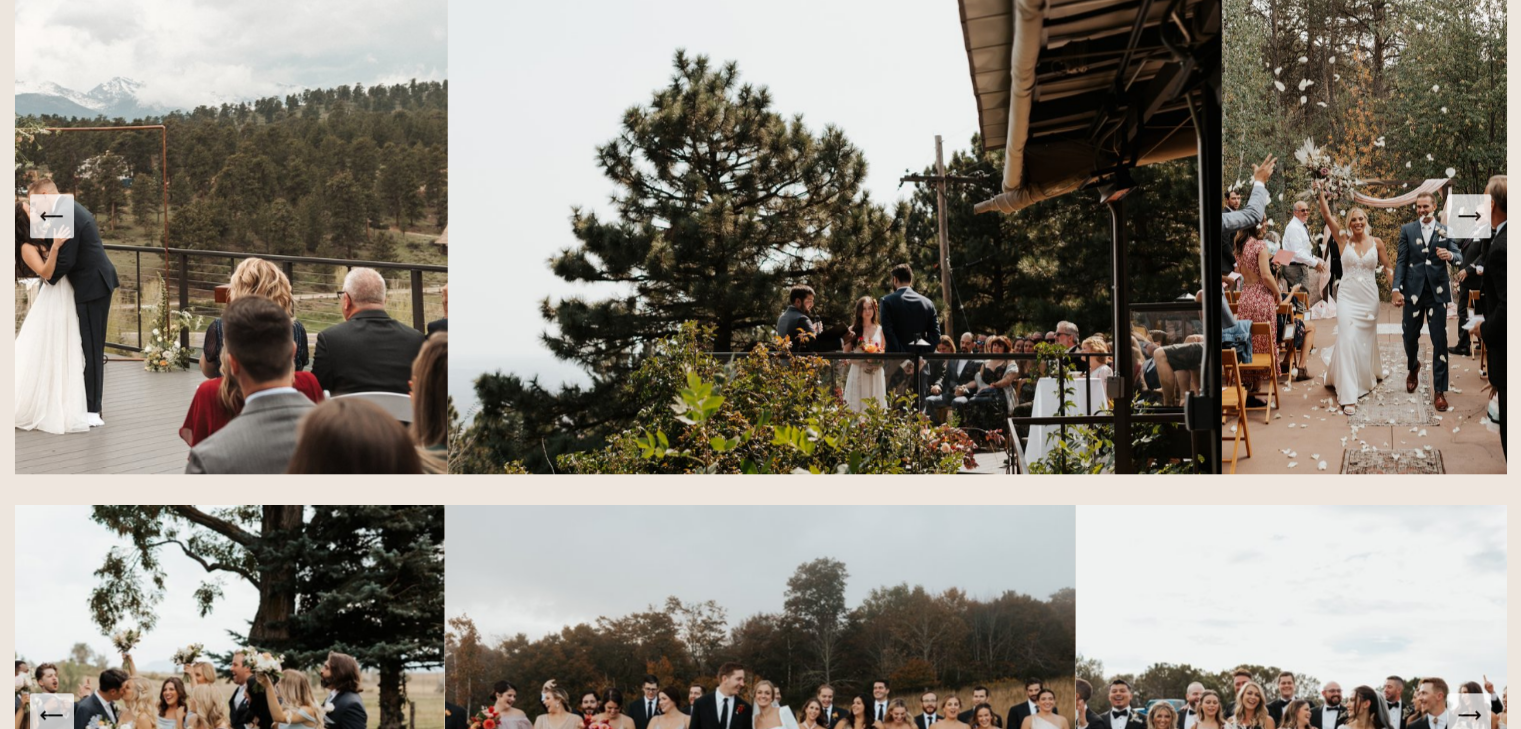 click 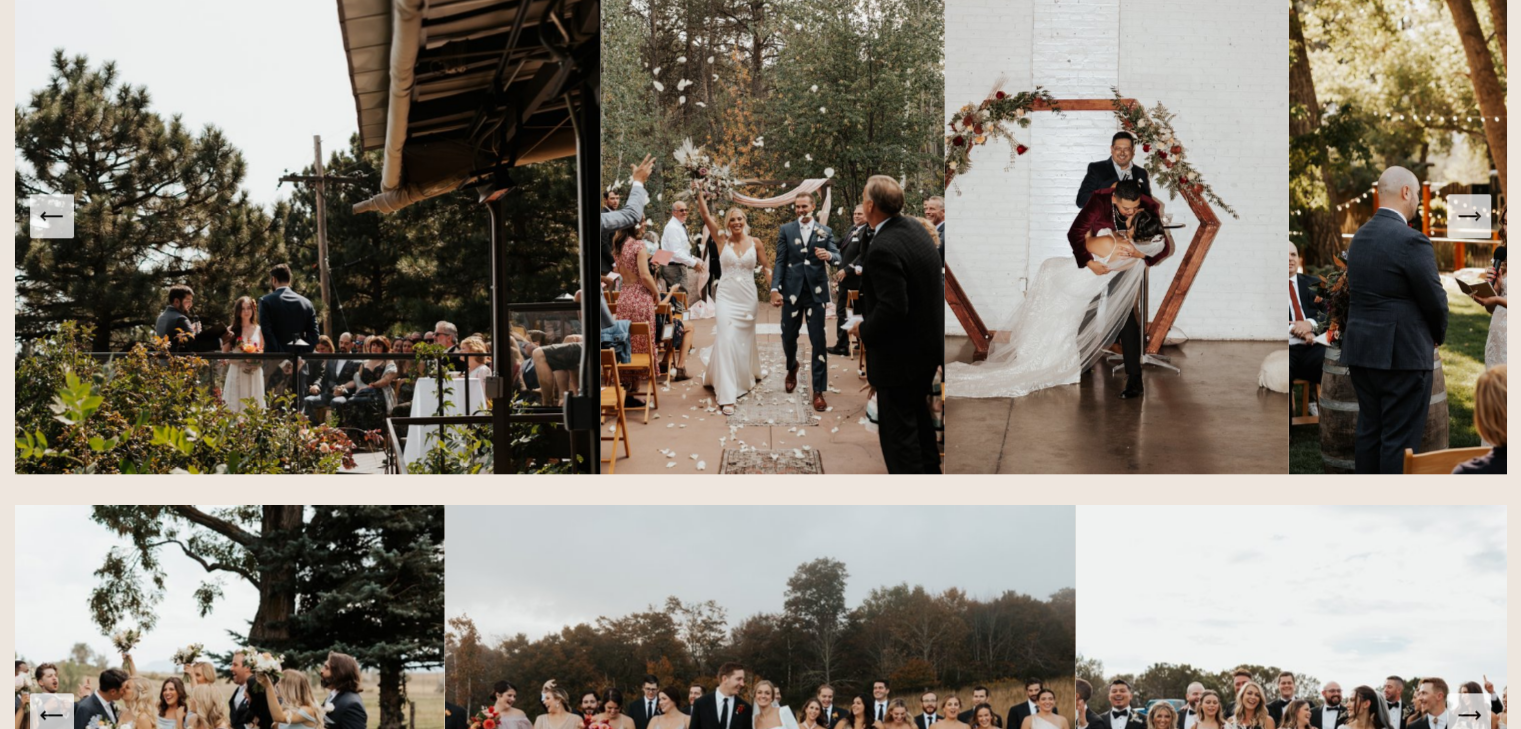 click 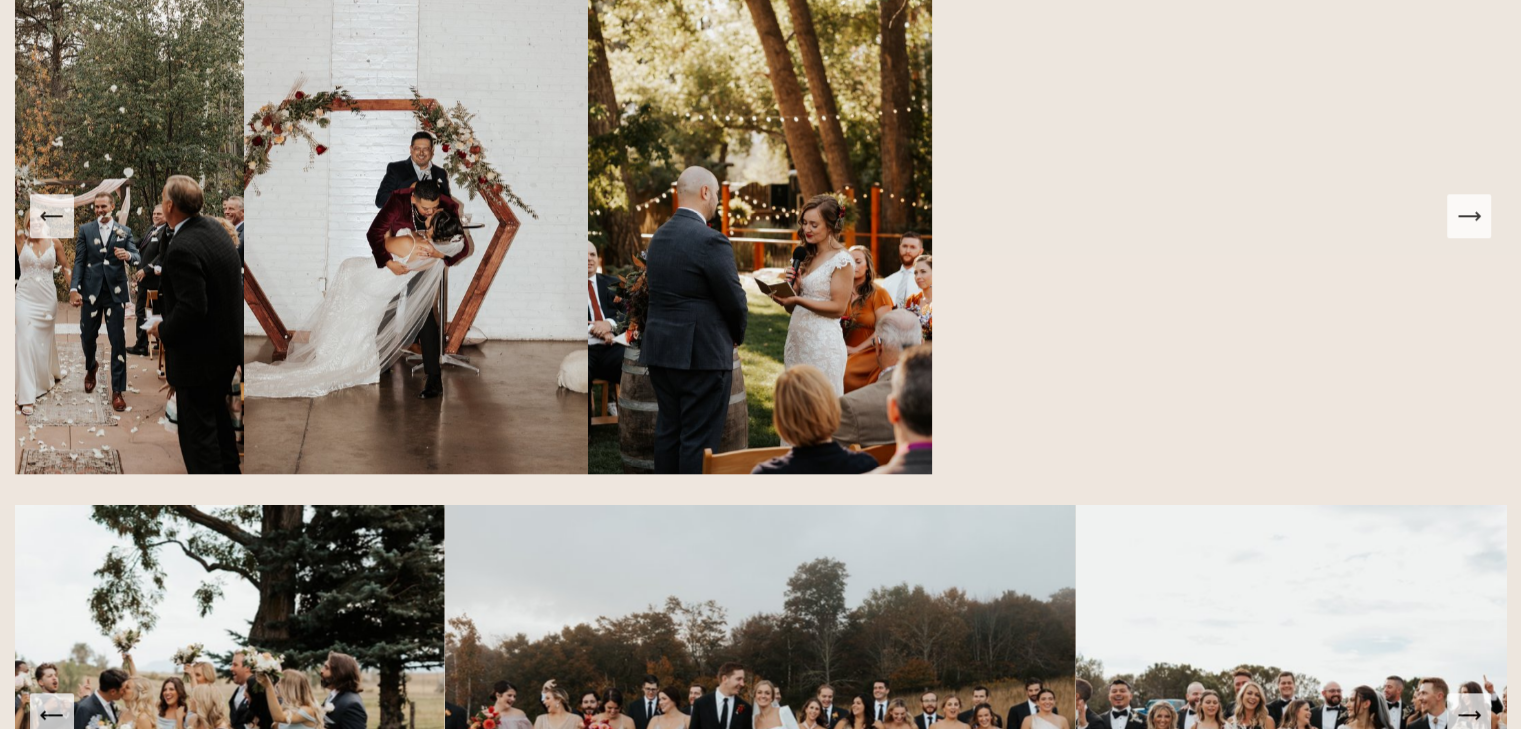 click 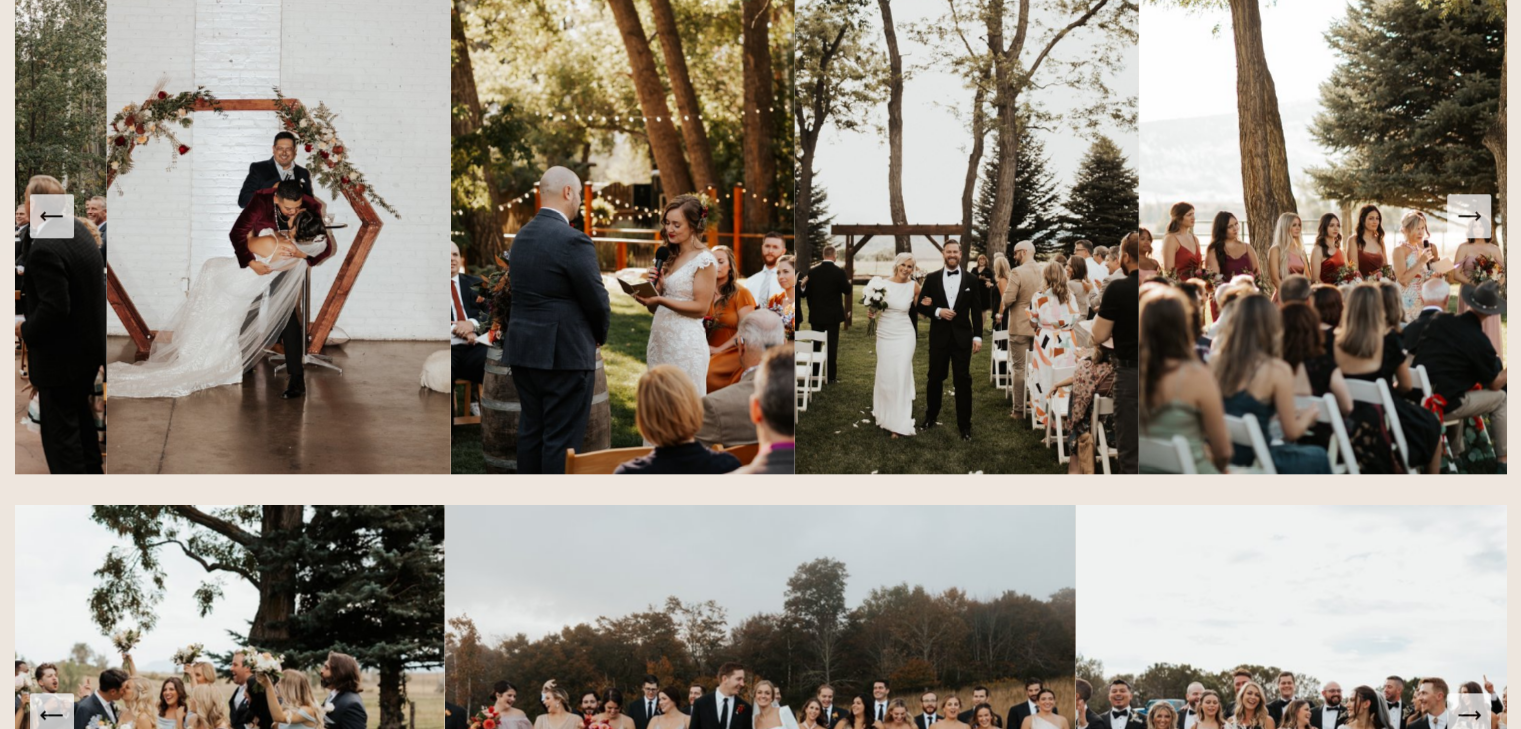 click 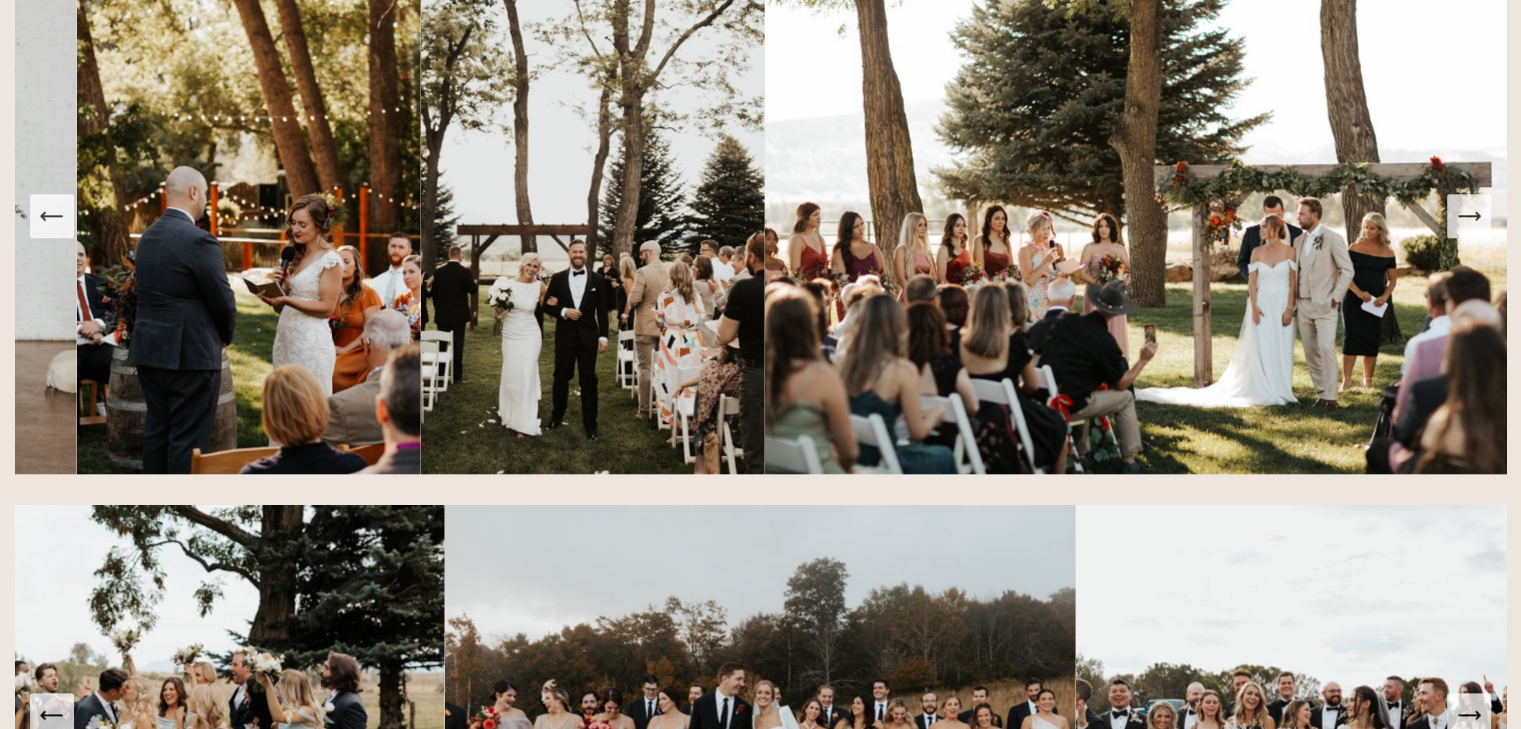click 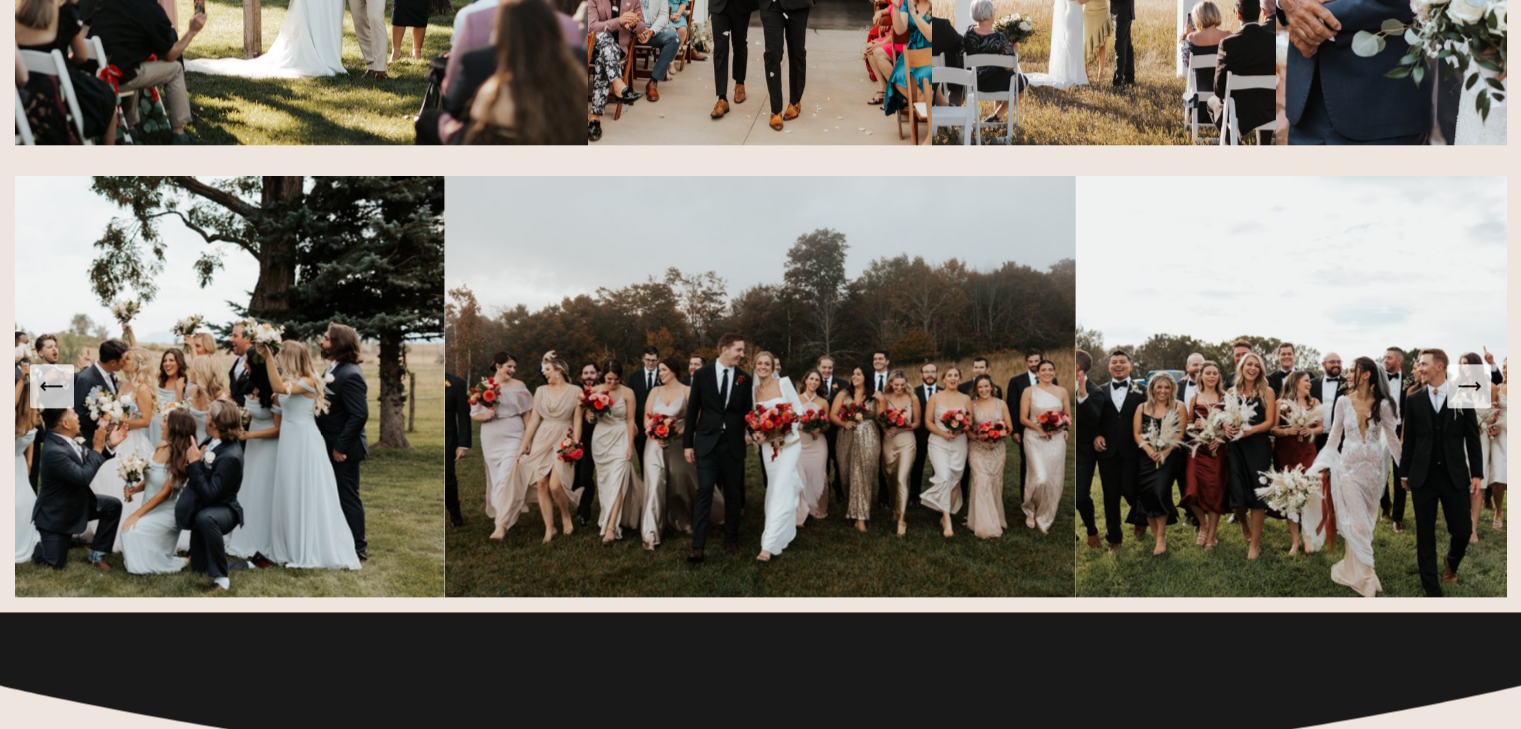 scroll, scrollTop: 2729, scrollLeft: 0, axis: vertical 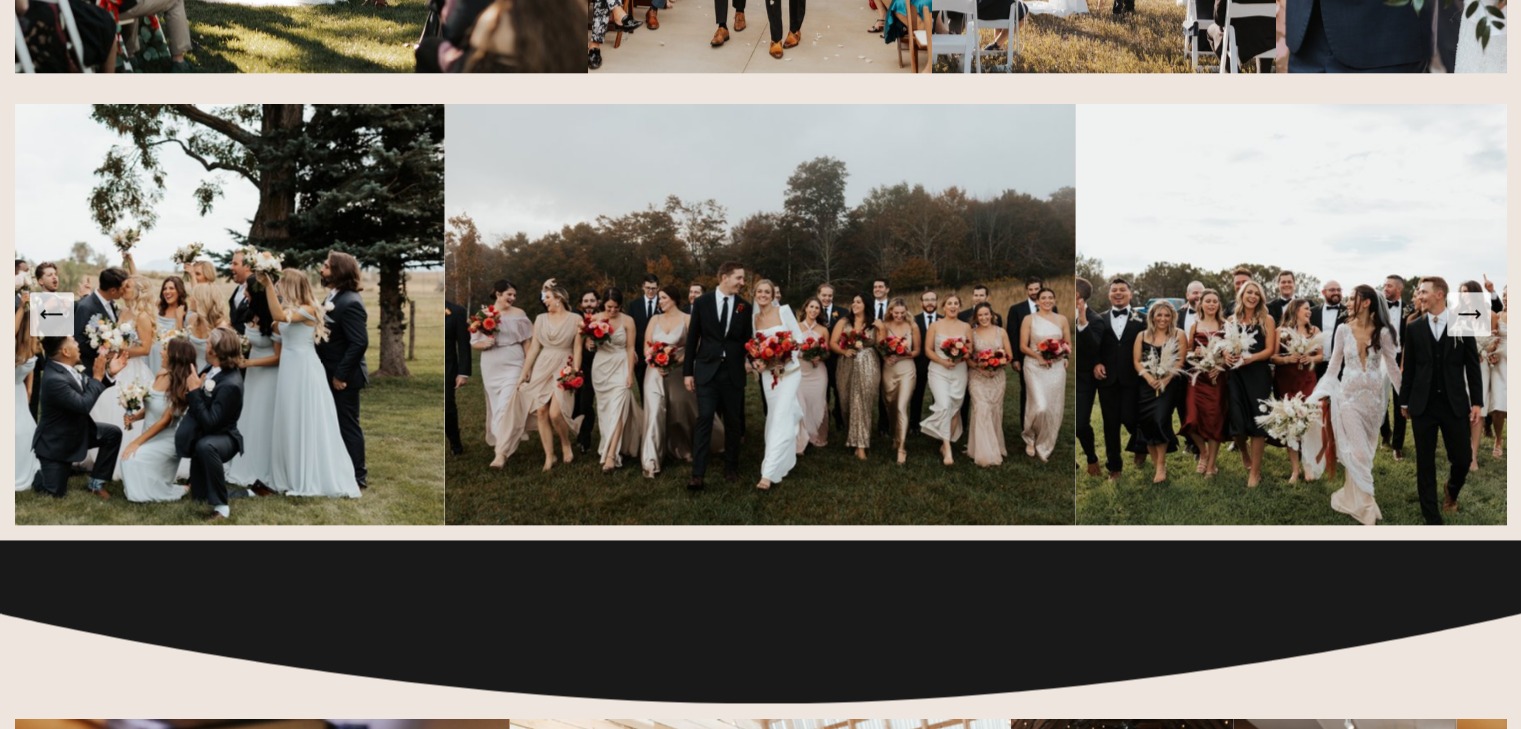 click 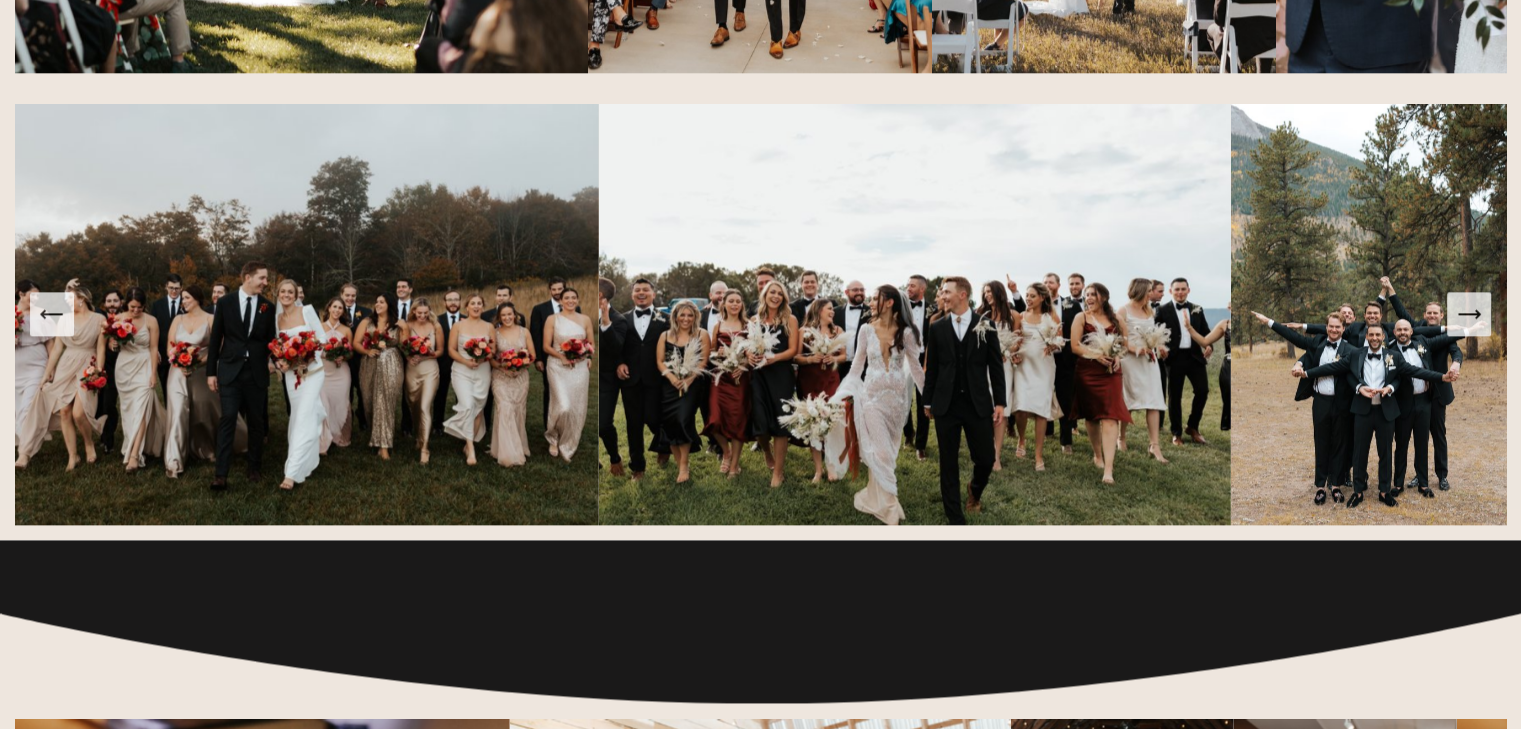 click 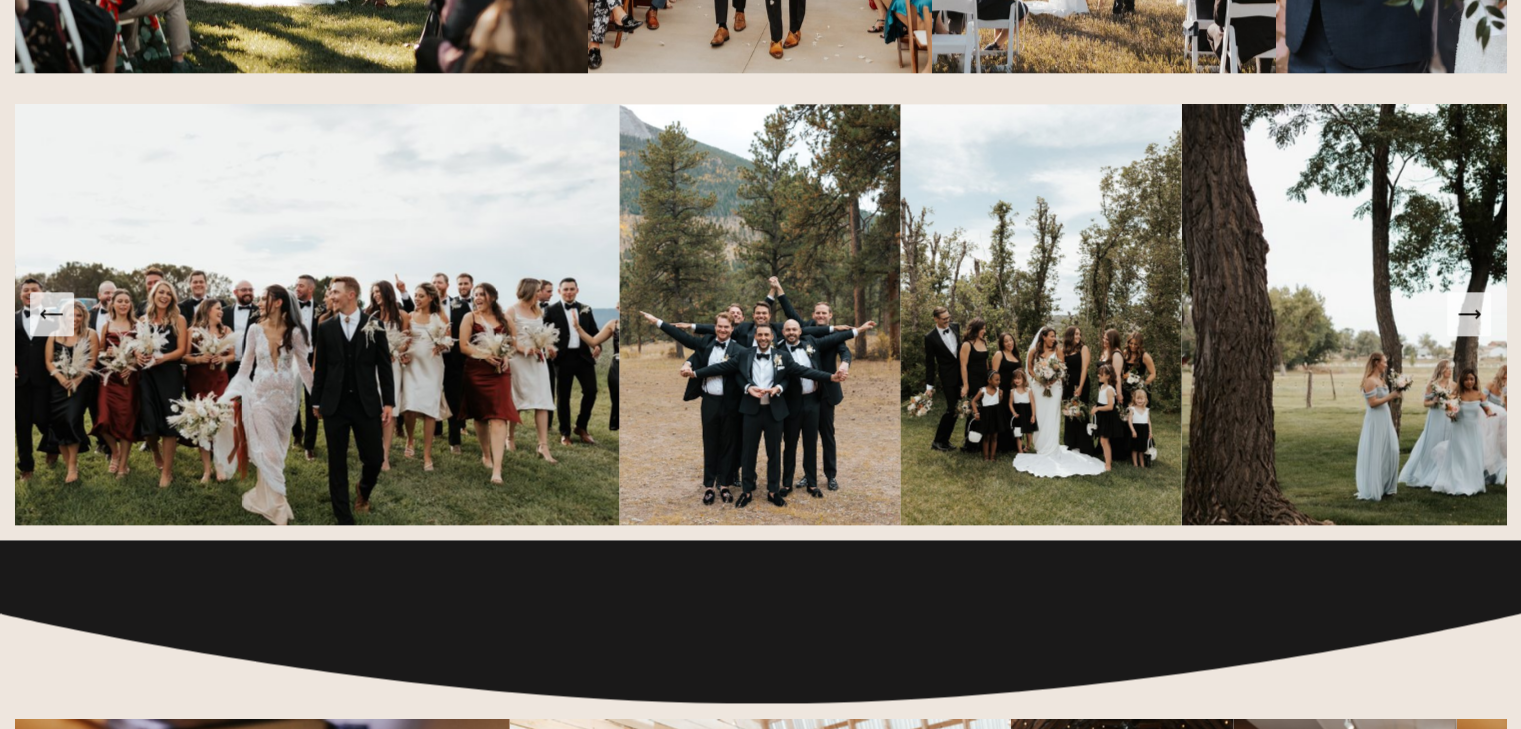 click 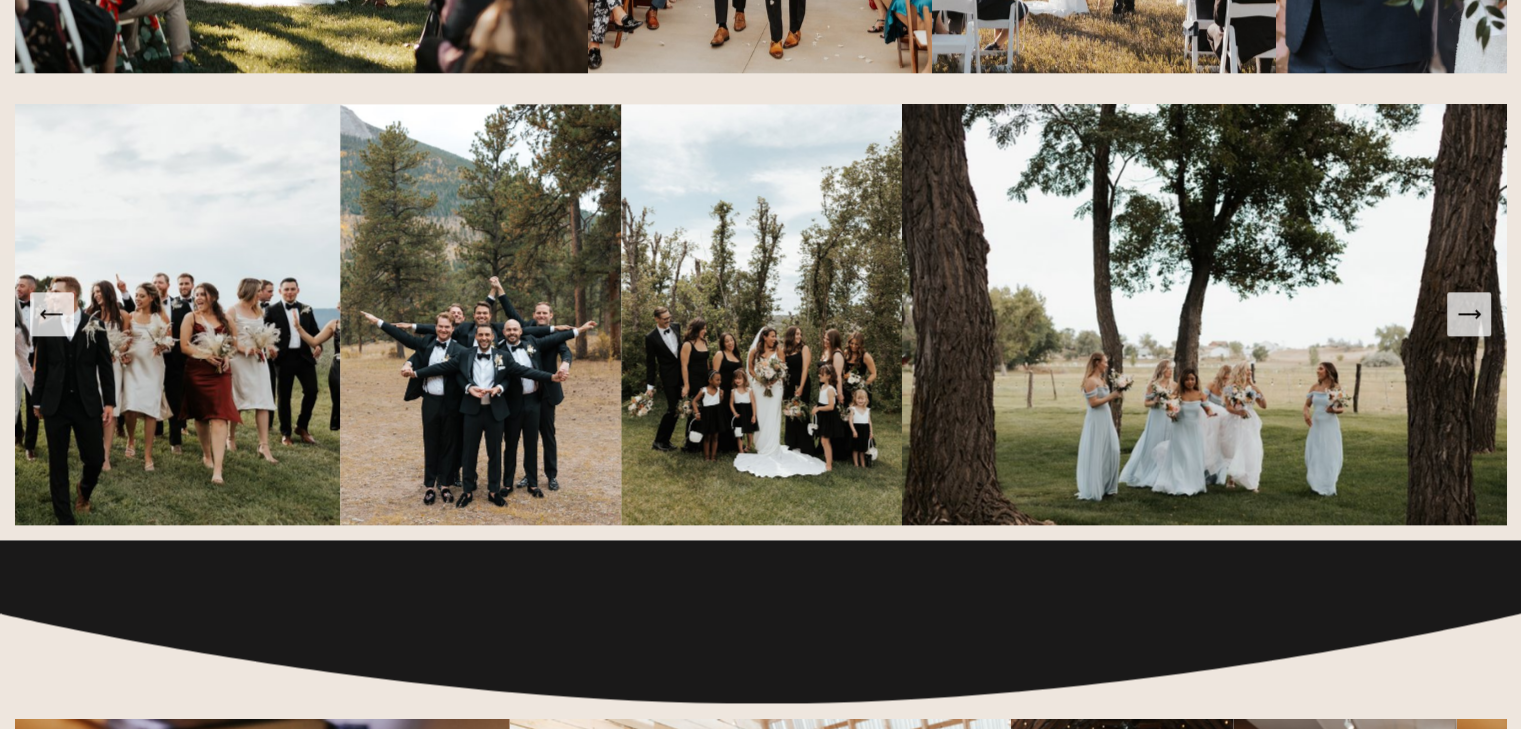 click 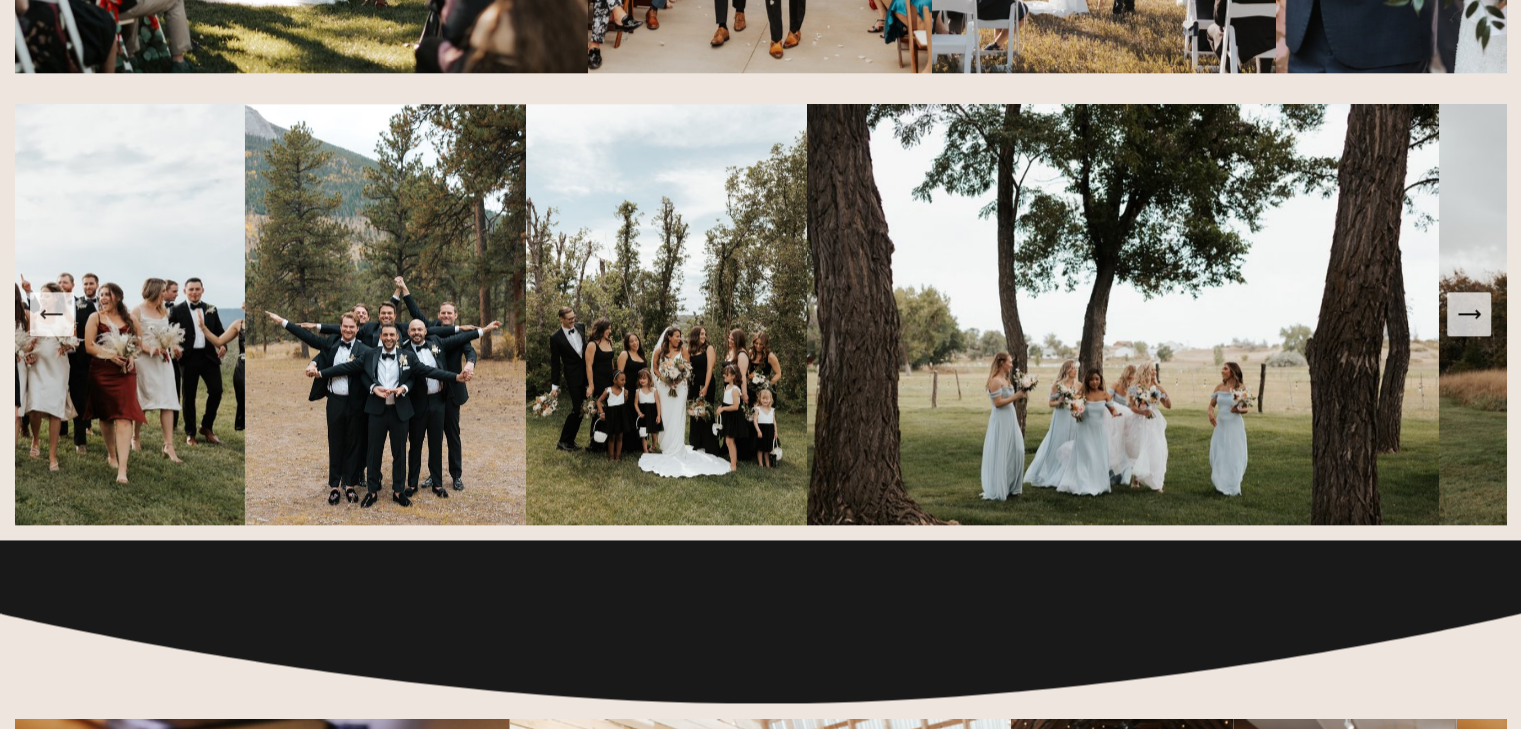 click 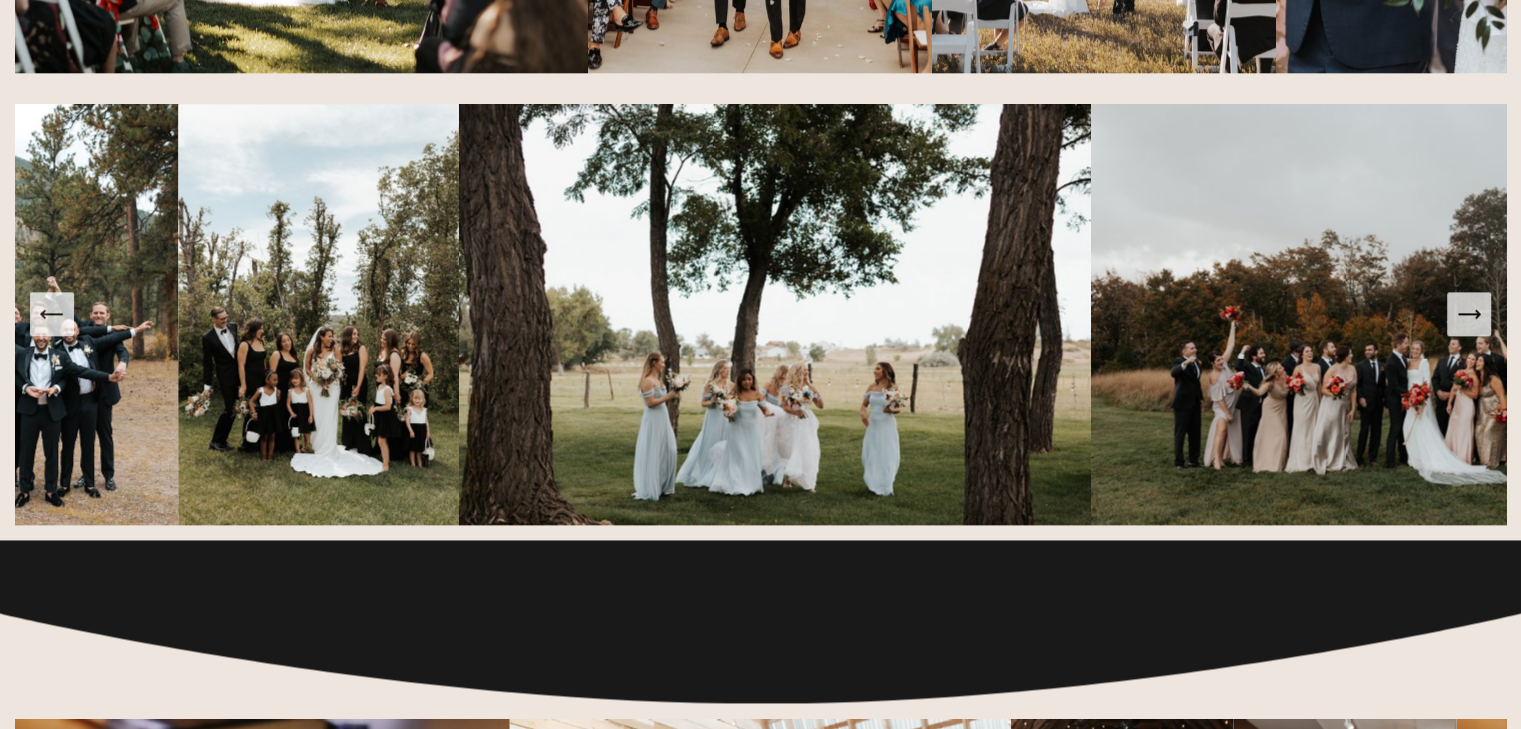 click 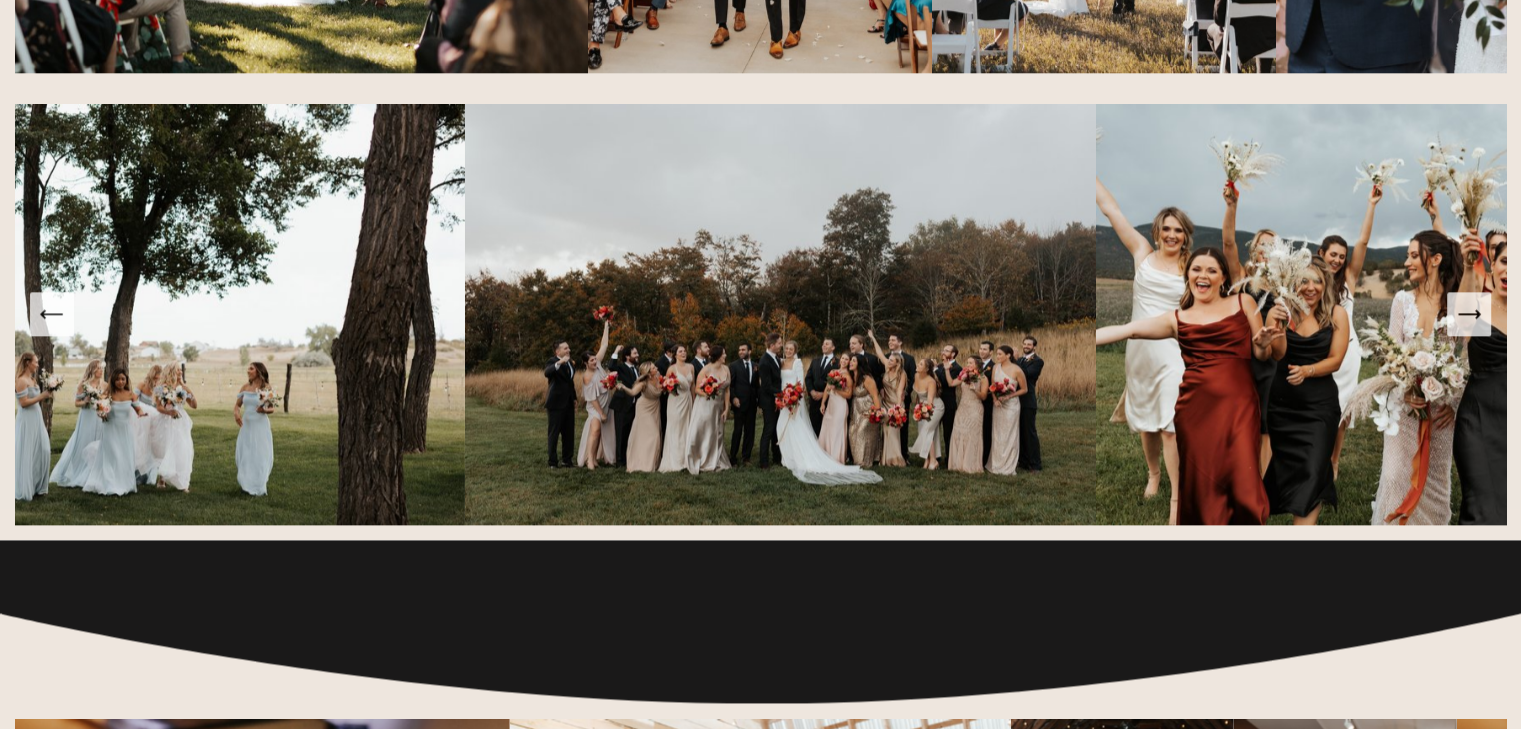 click 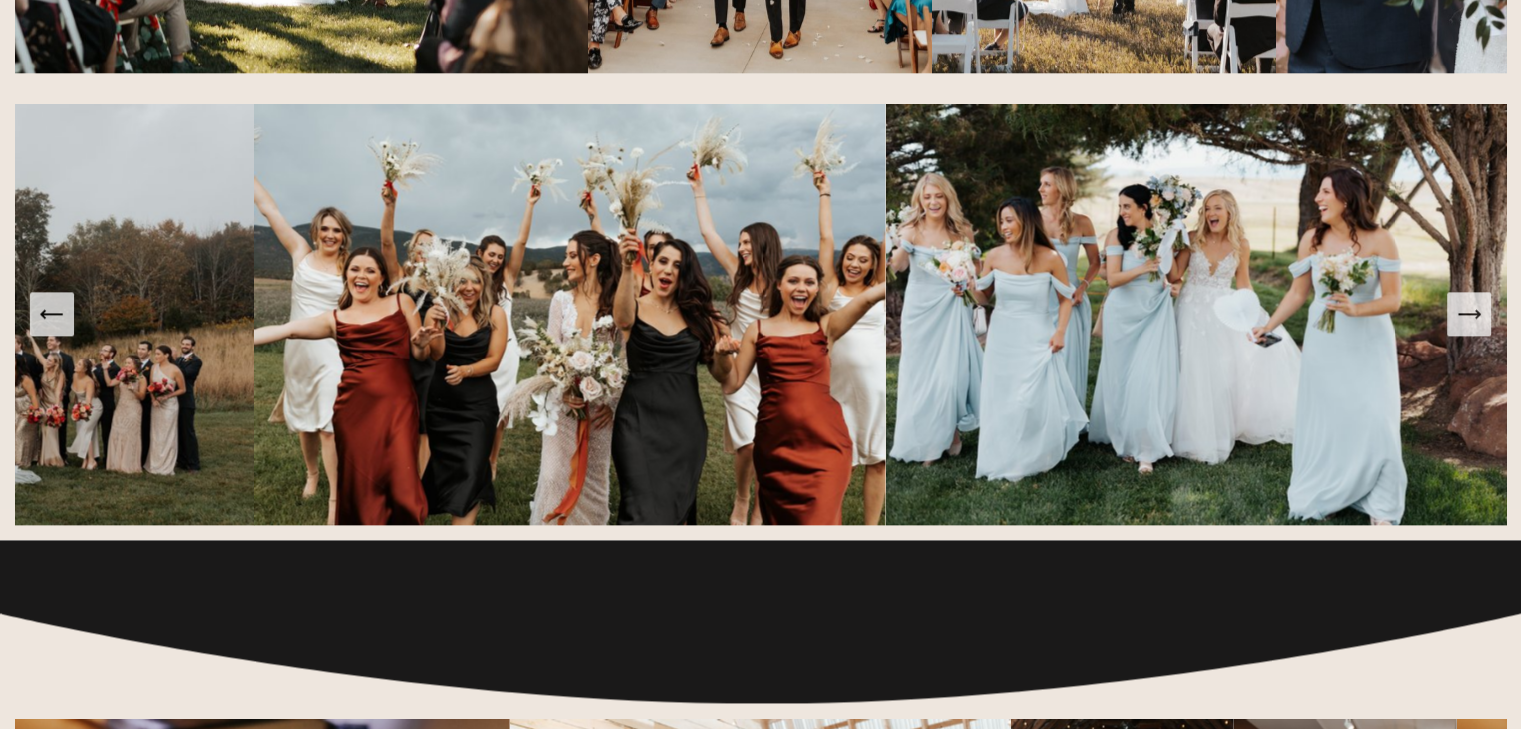 click 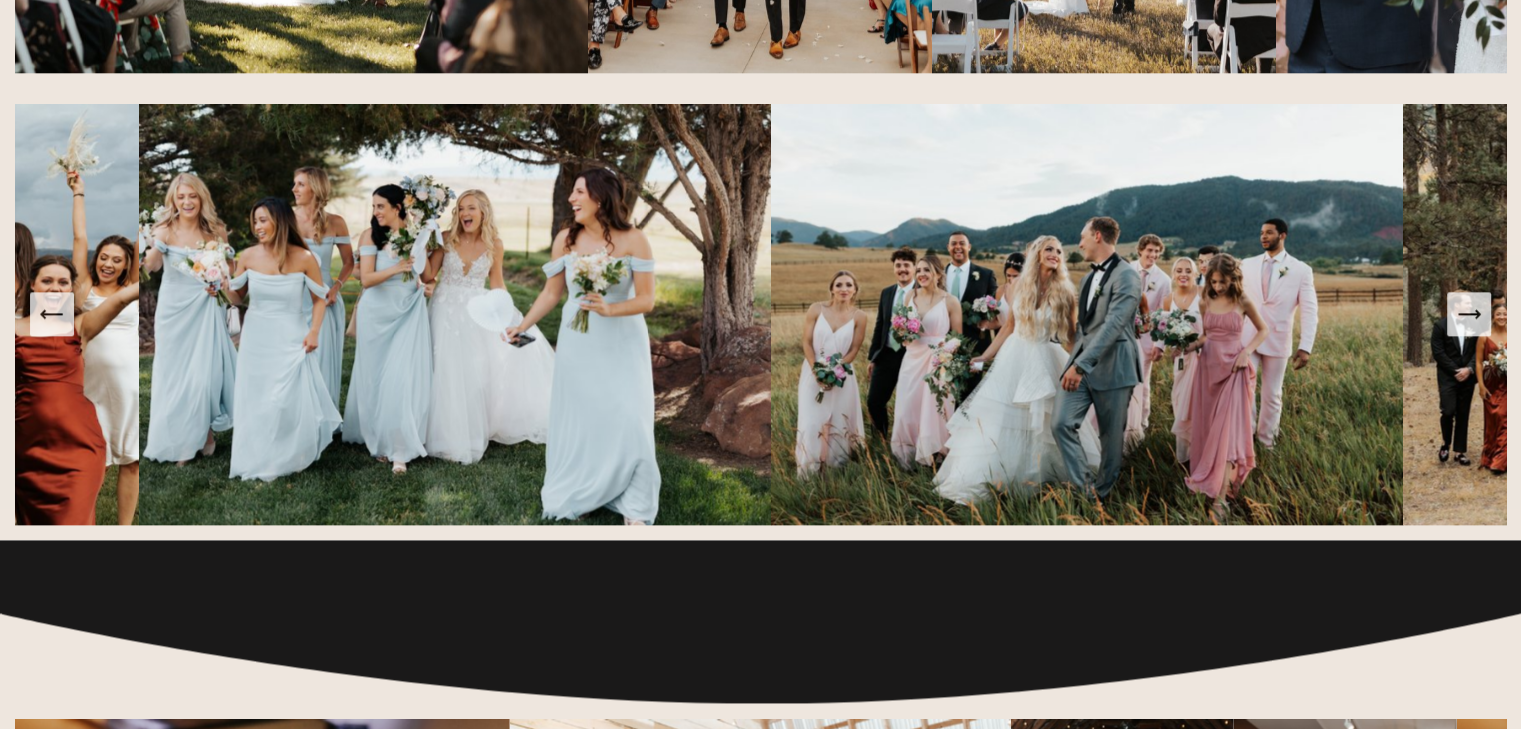 click 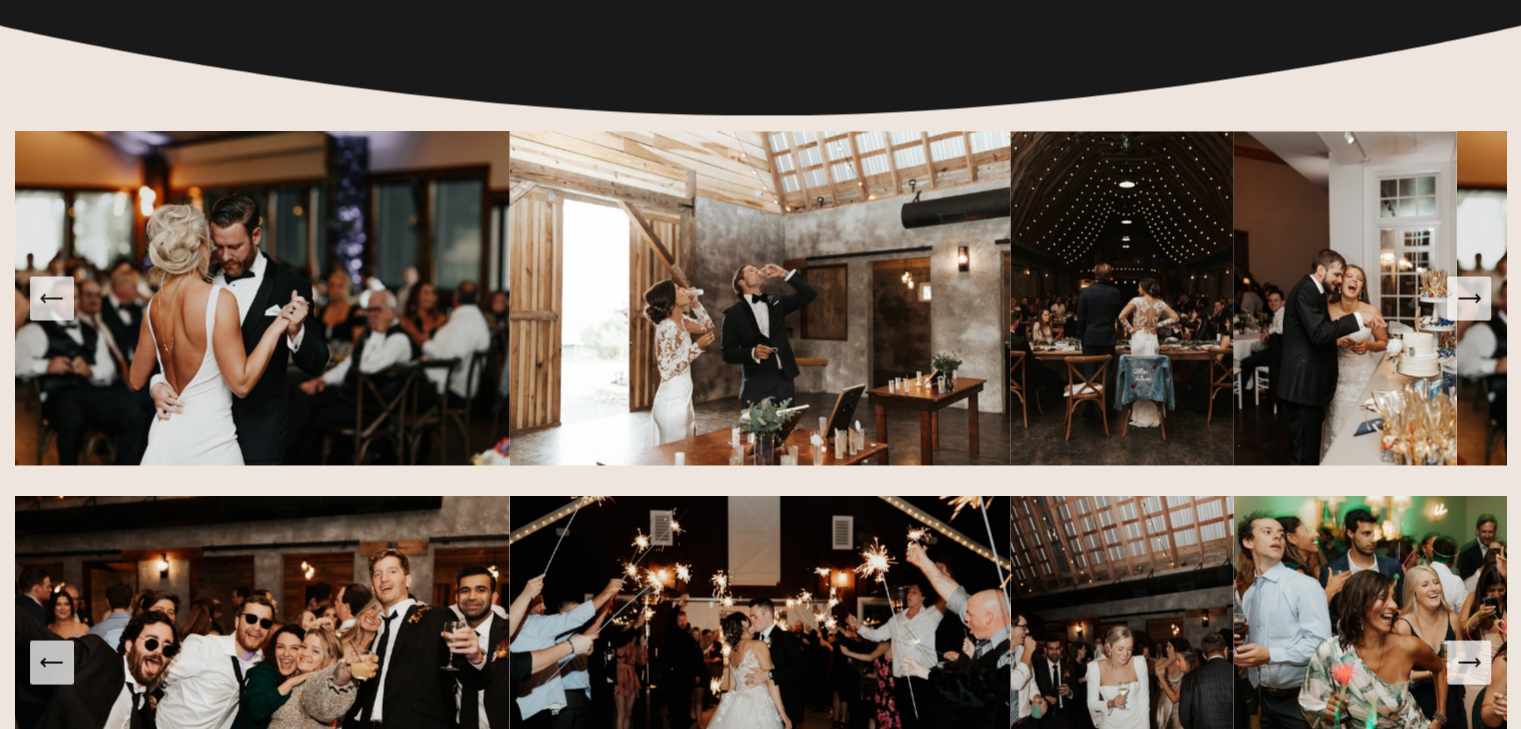 scroll, scrollTop: 3324, scrollLeft: 0, axis: vertical 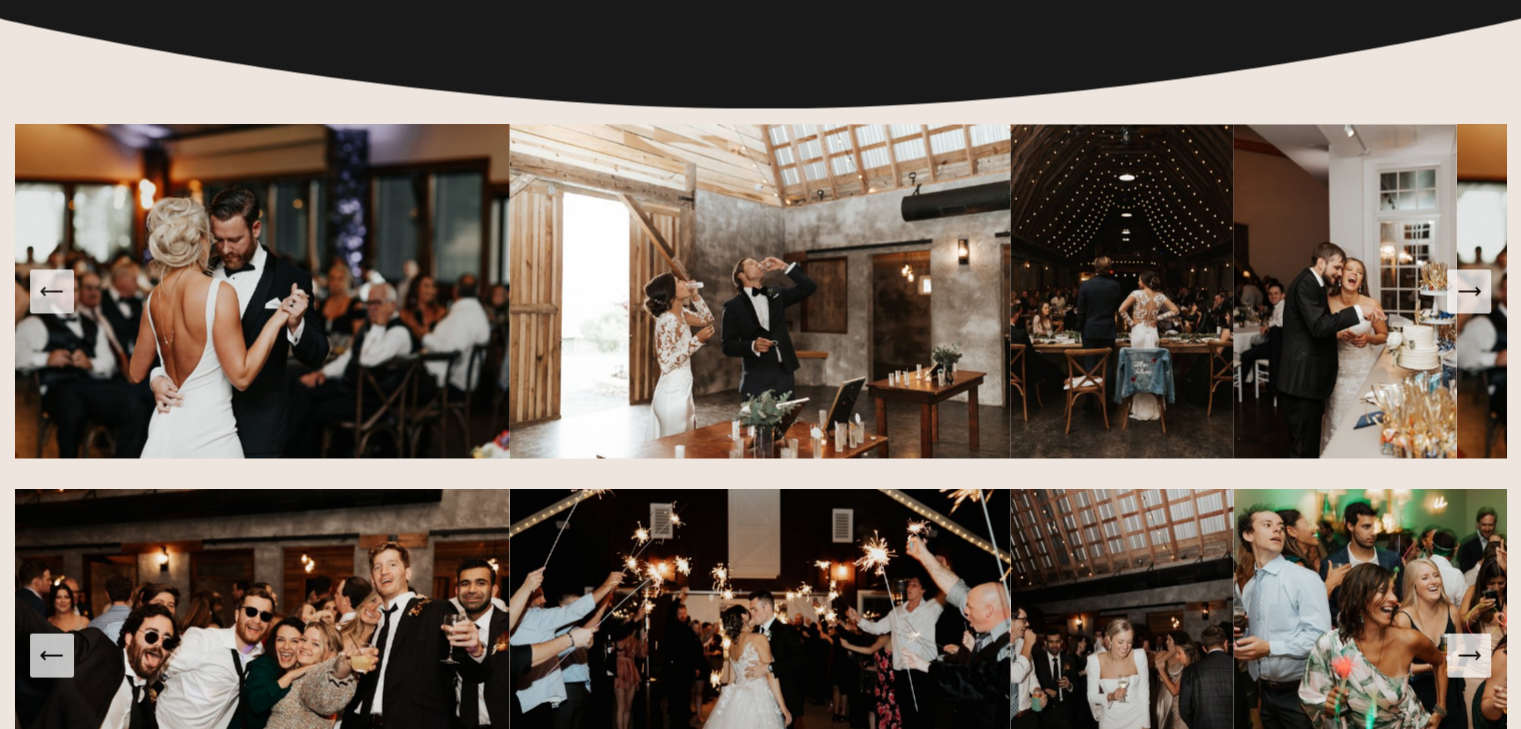 click 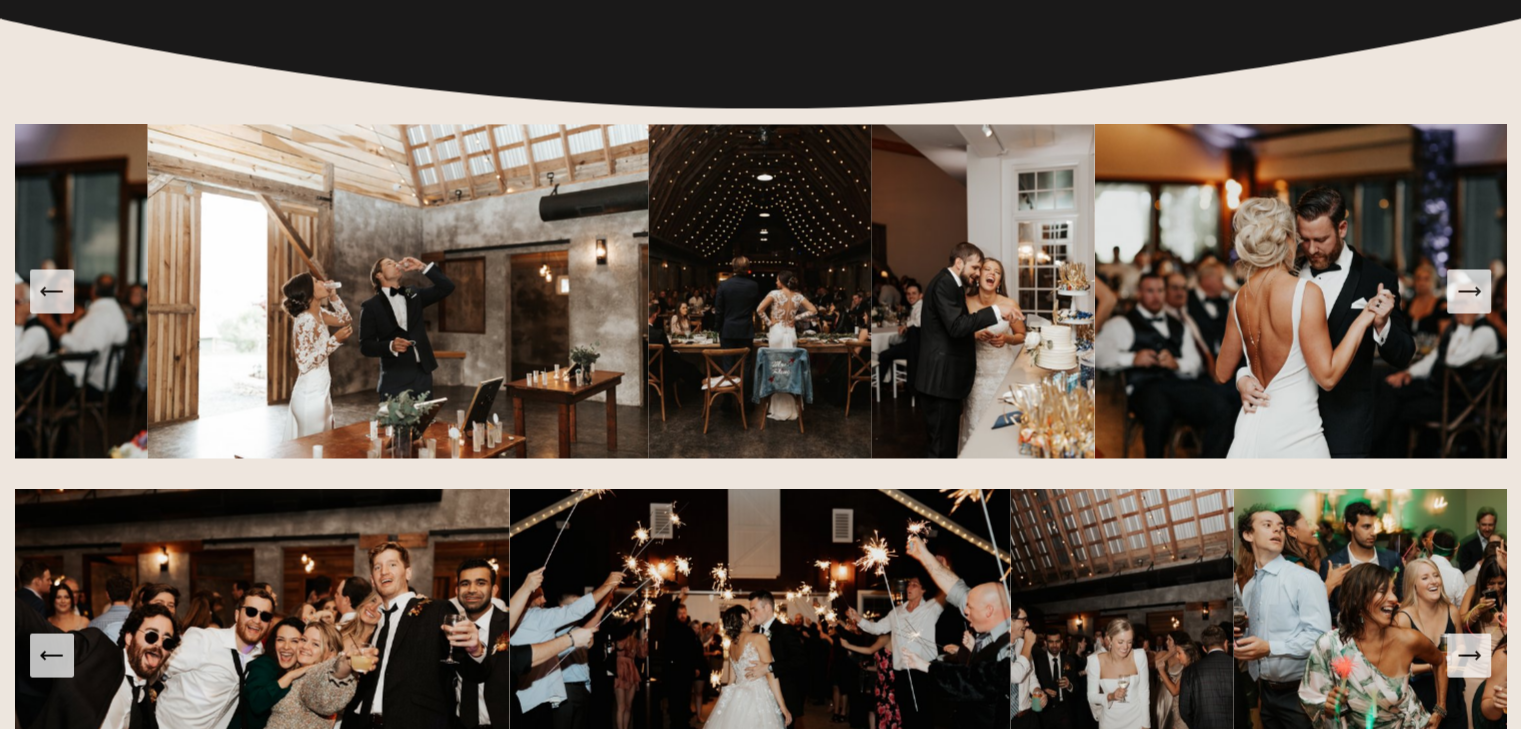 click 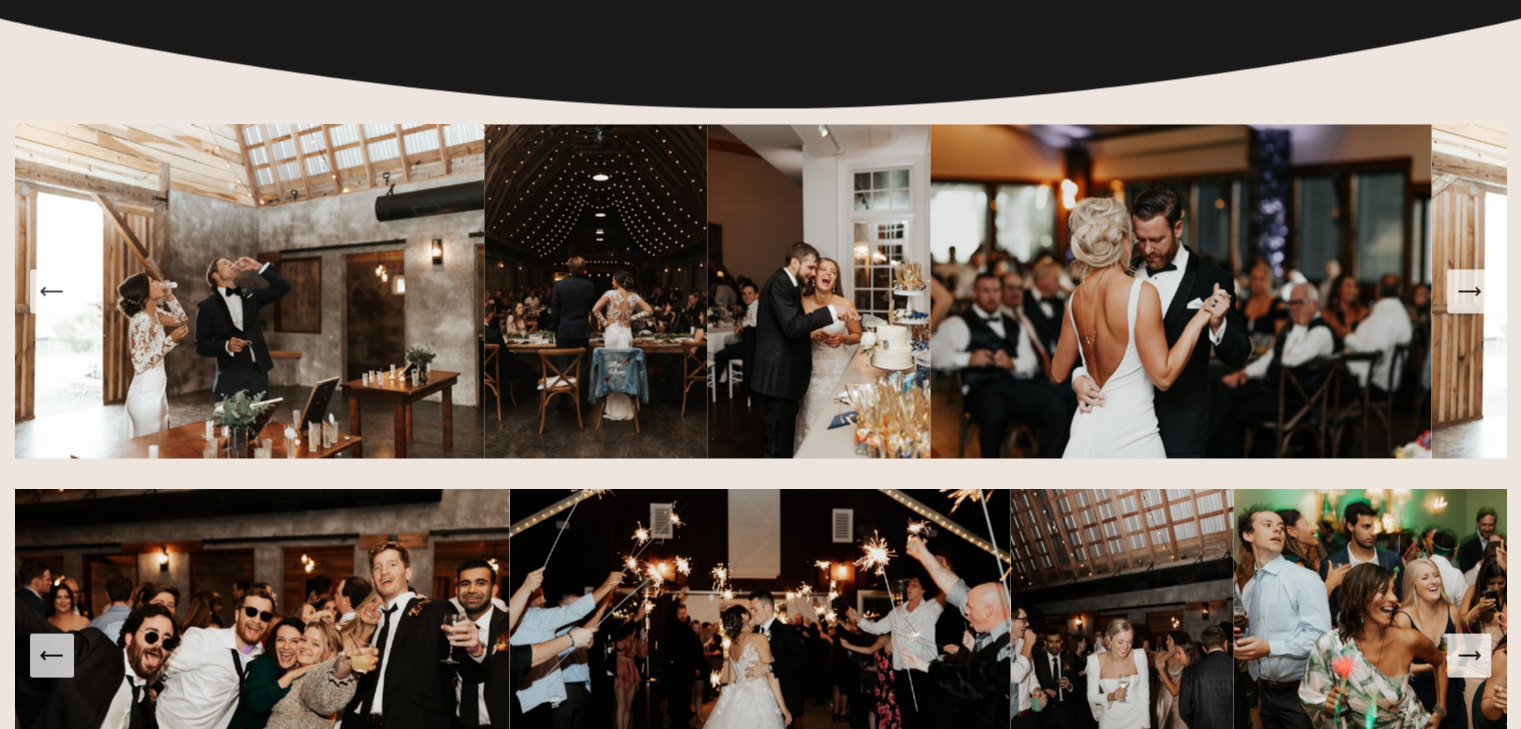 click 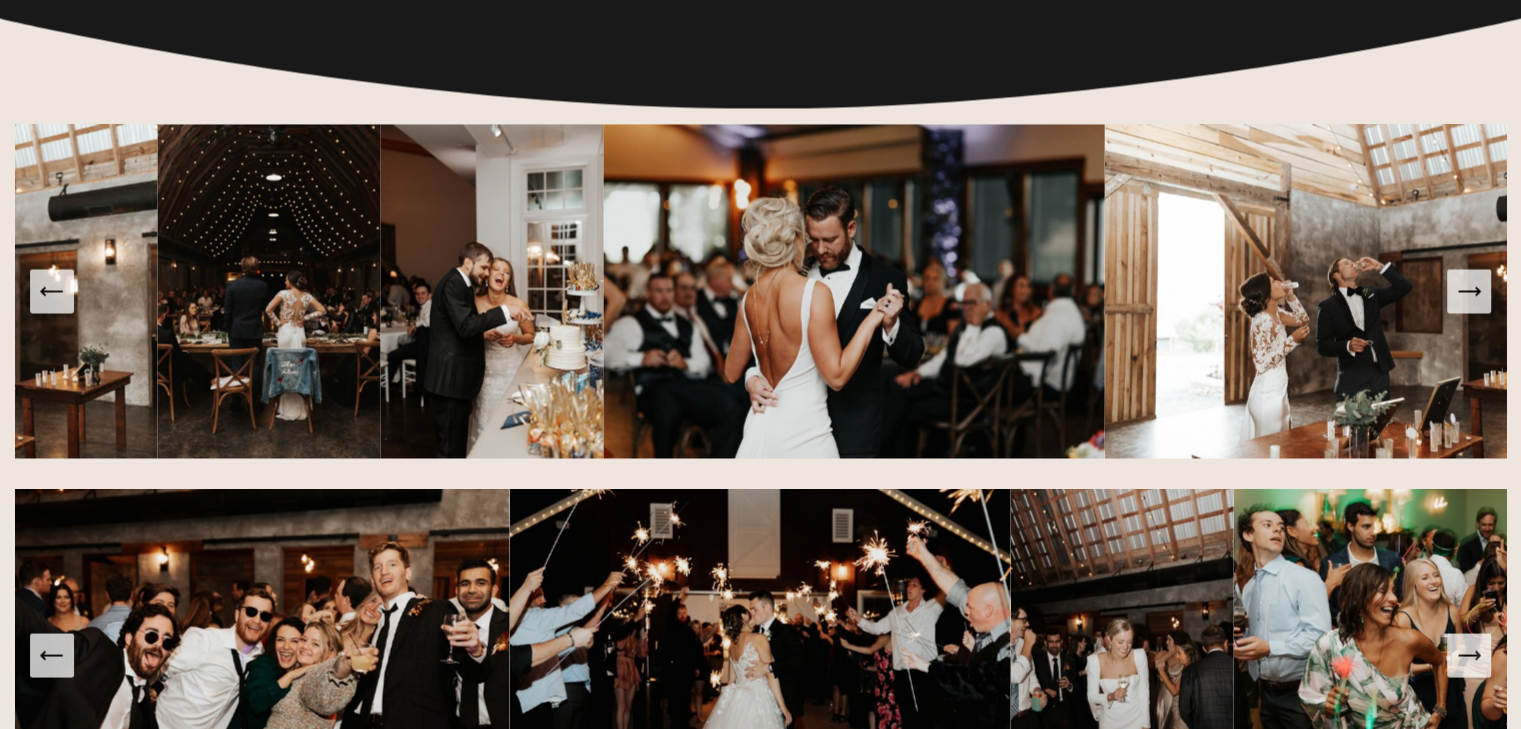 click 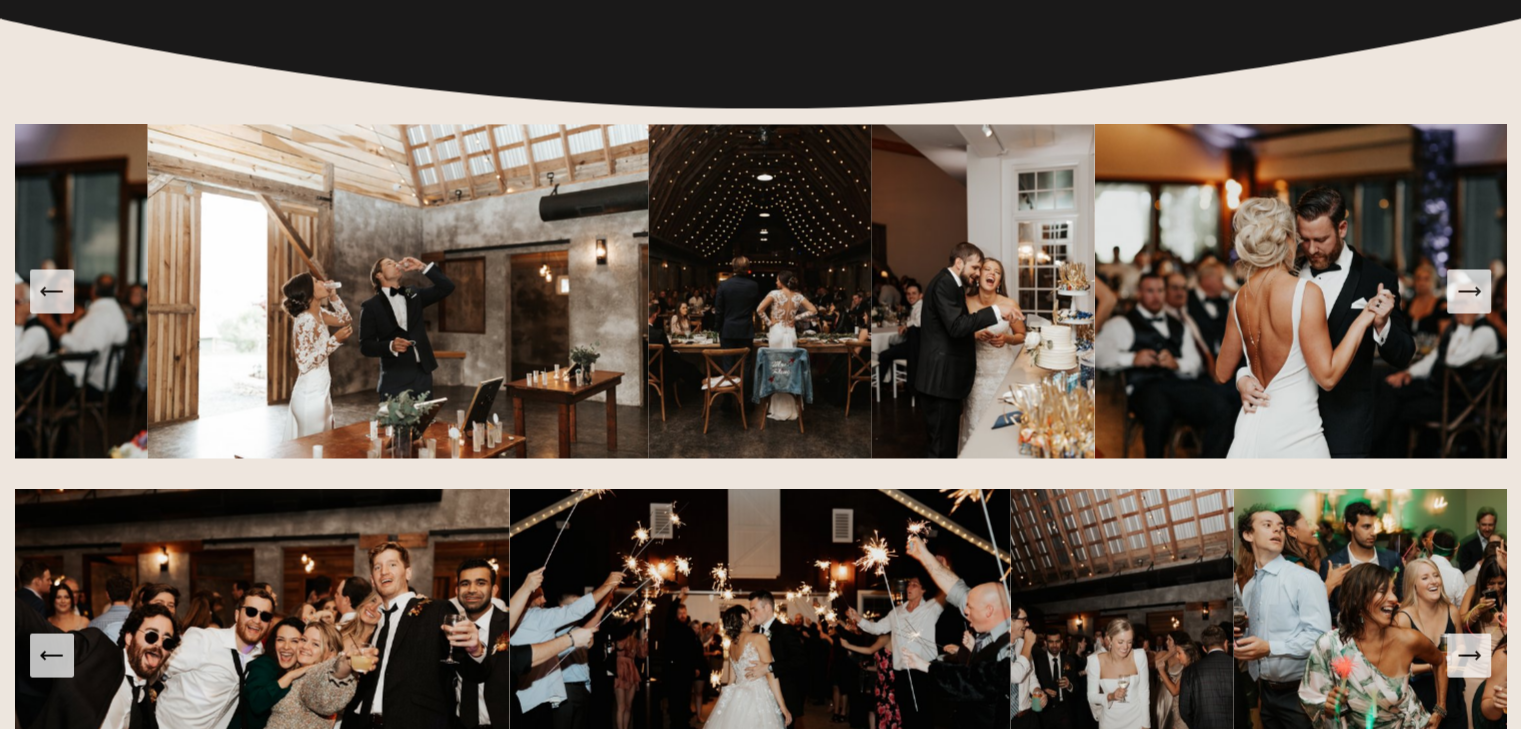 click 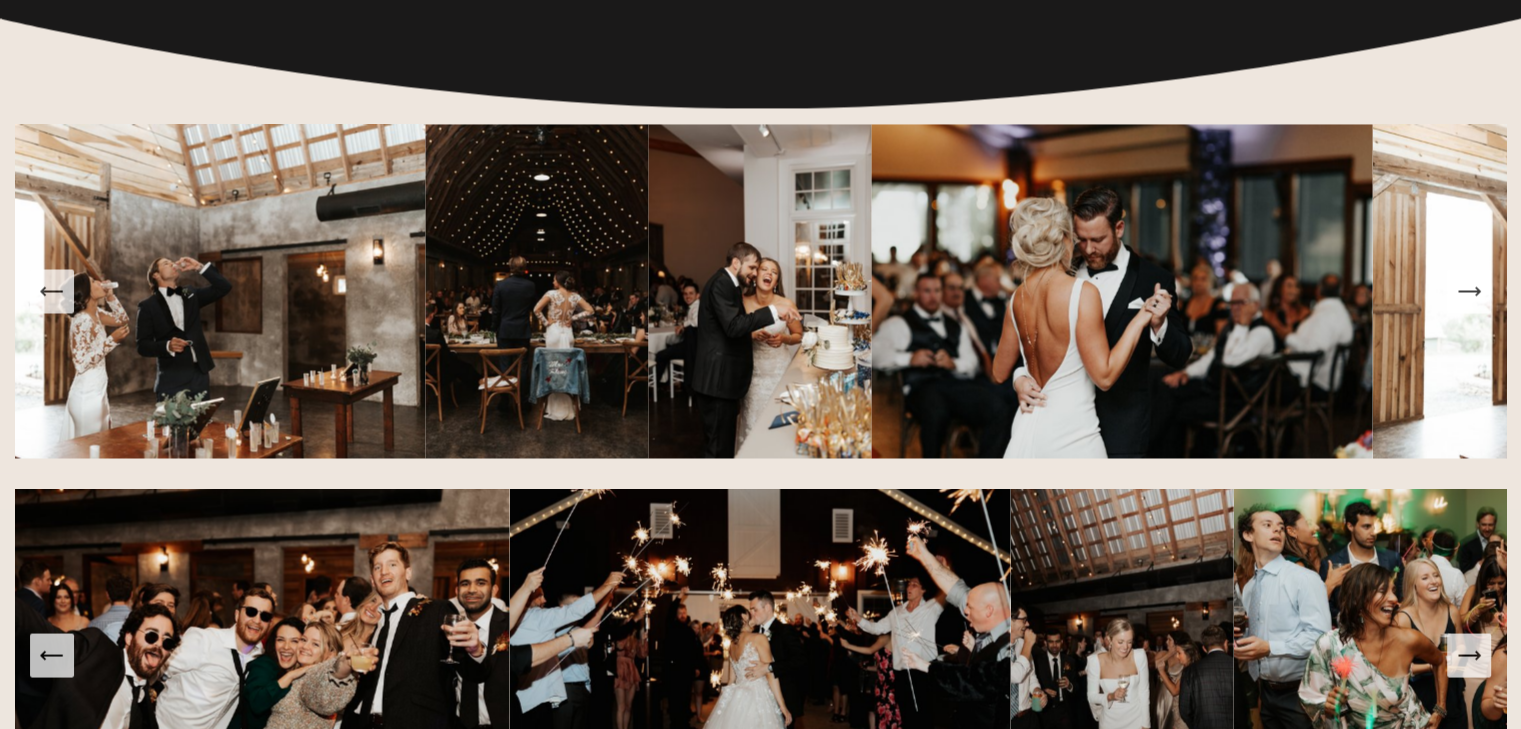 click 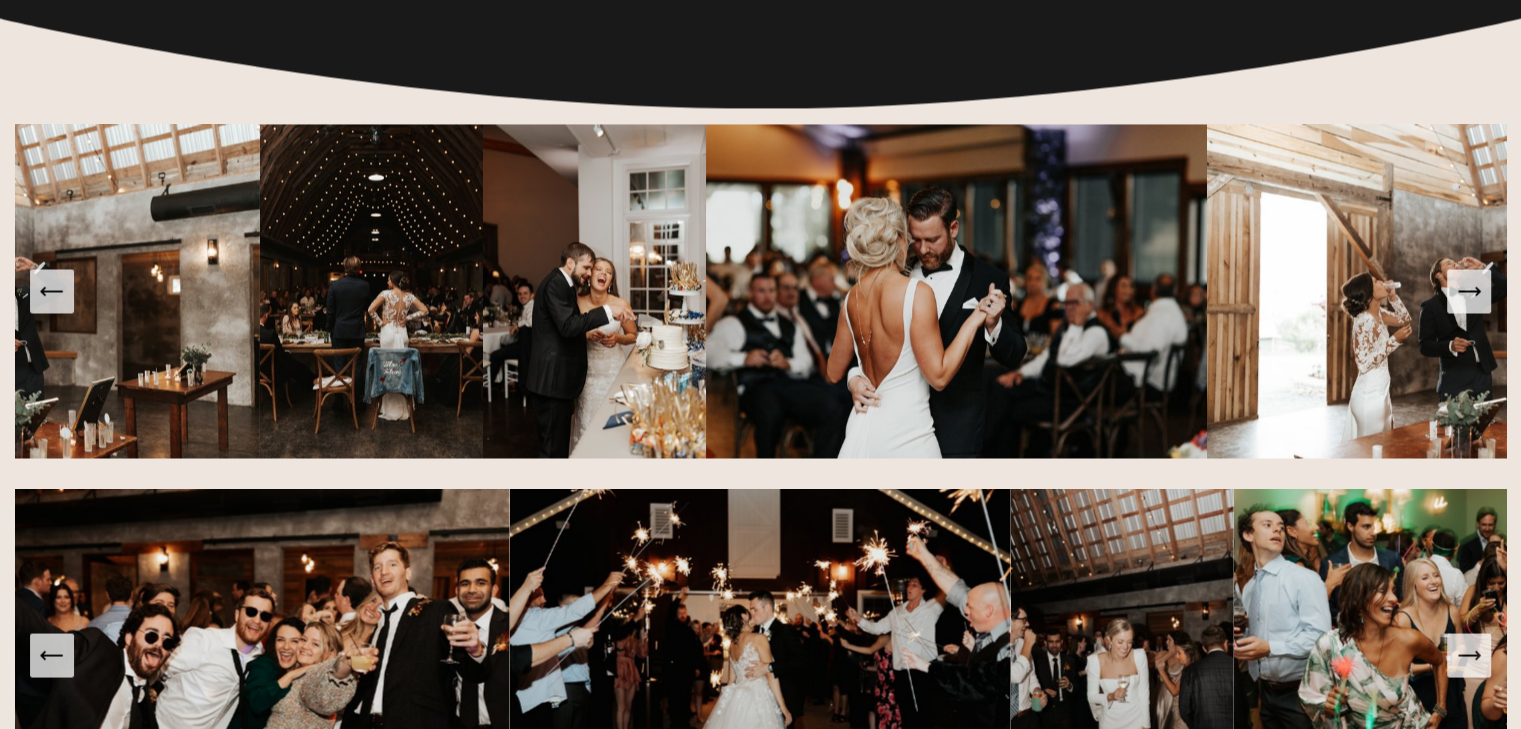 click 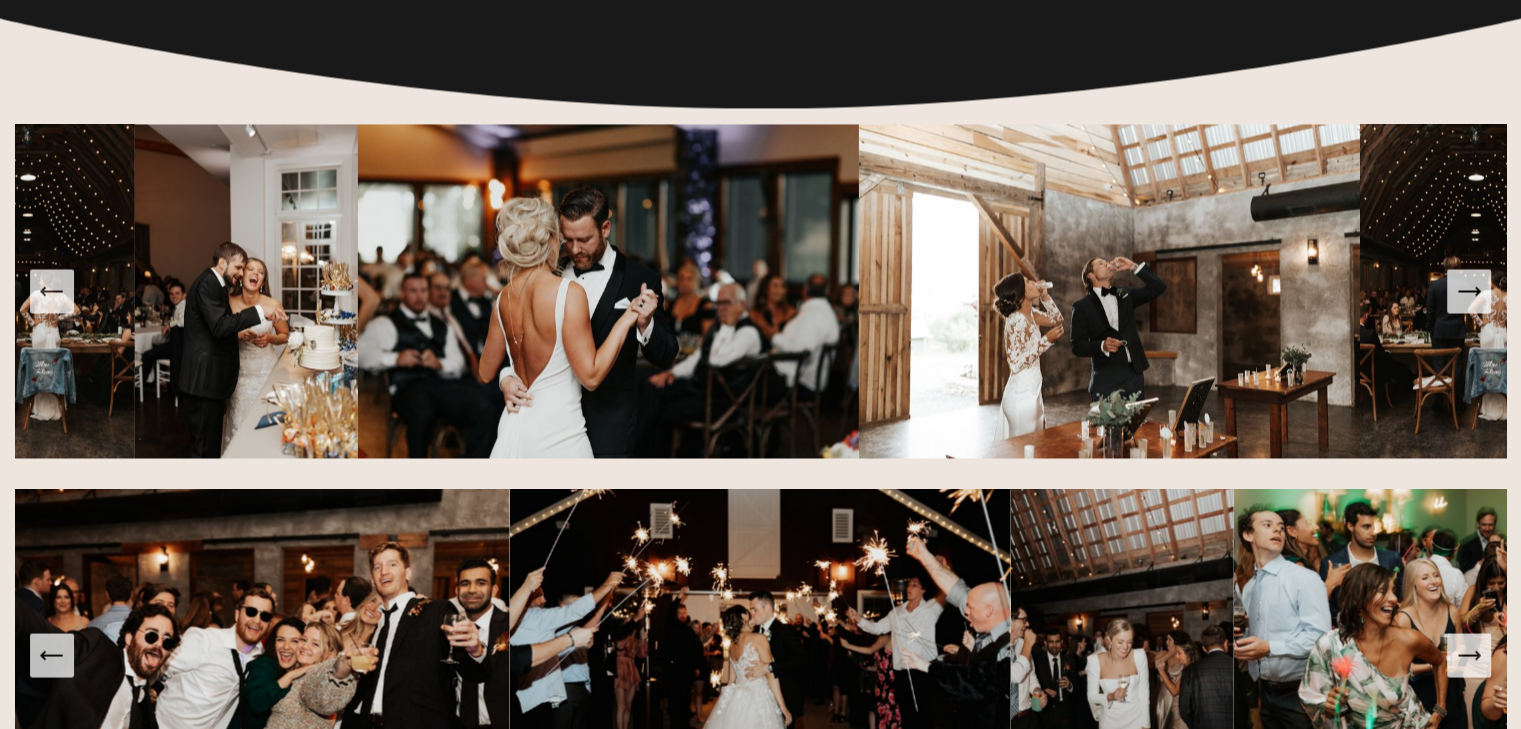 click 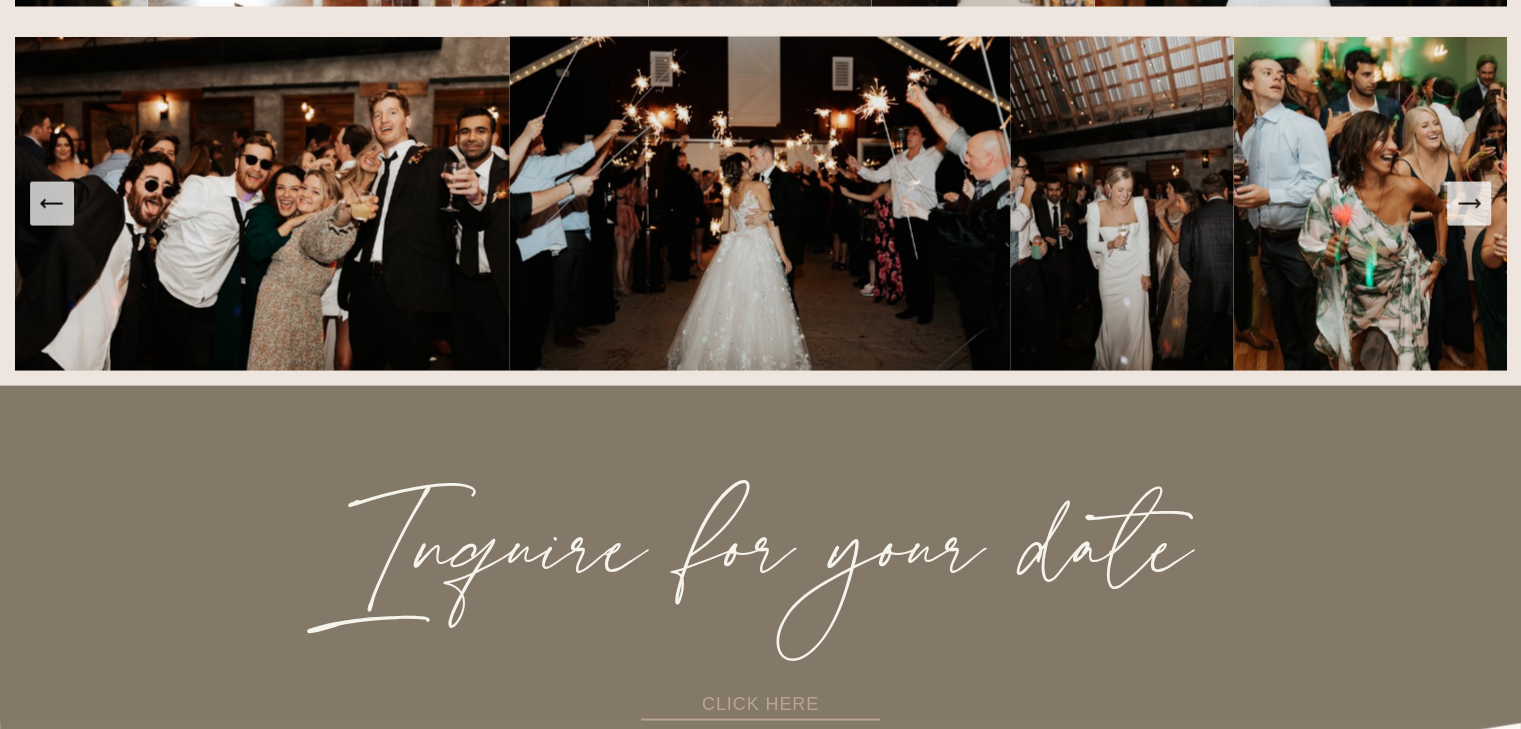 scroll, scrollTop: 4124, scrollLeft: 0, axis: vertical 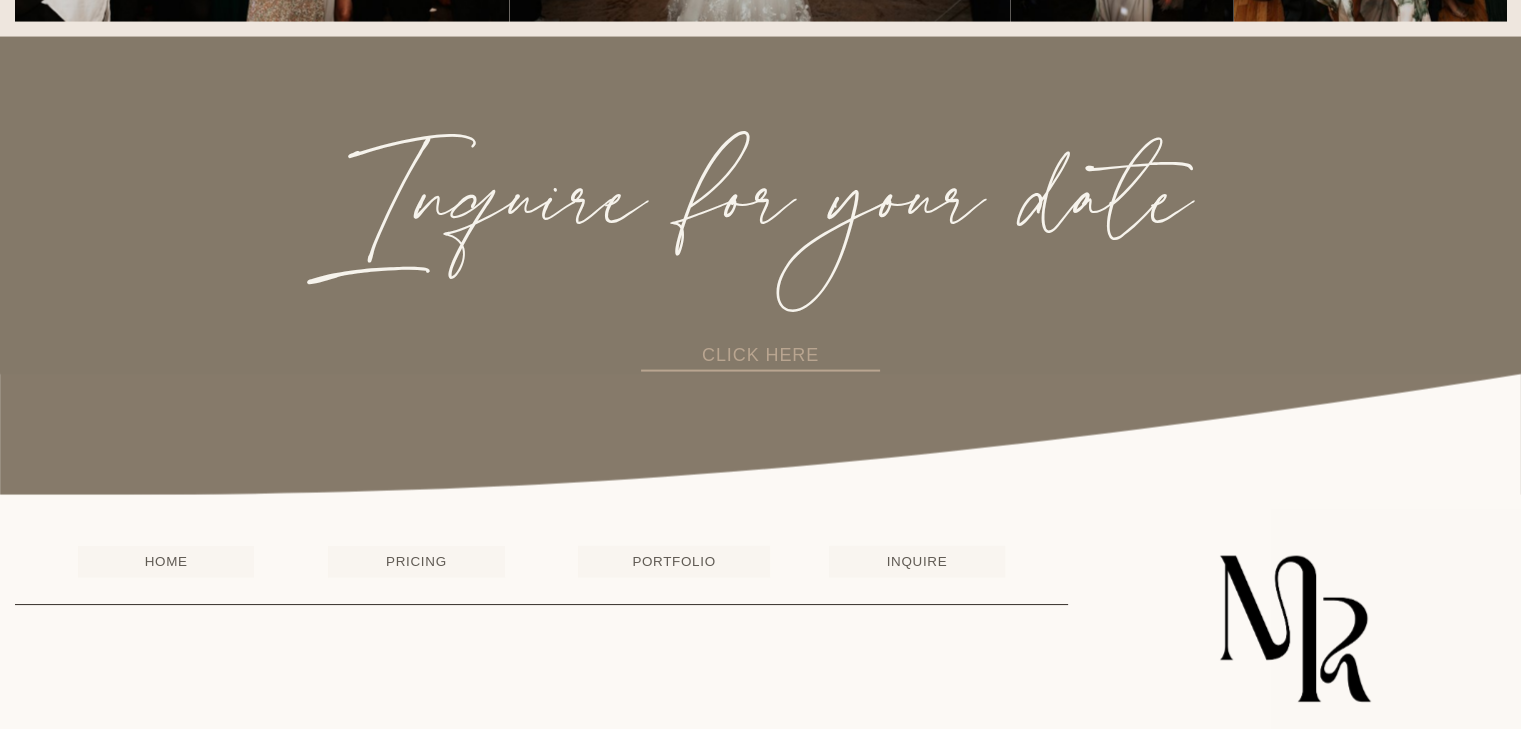 click on "PRICING" at bounding box center [416, 562] 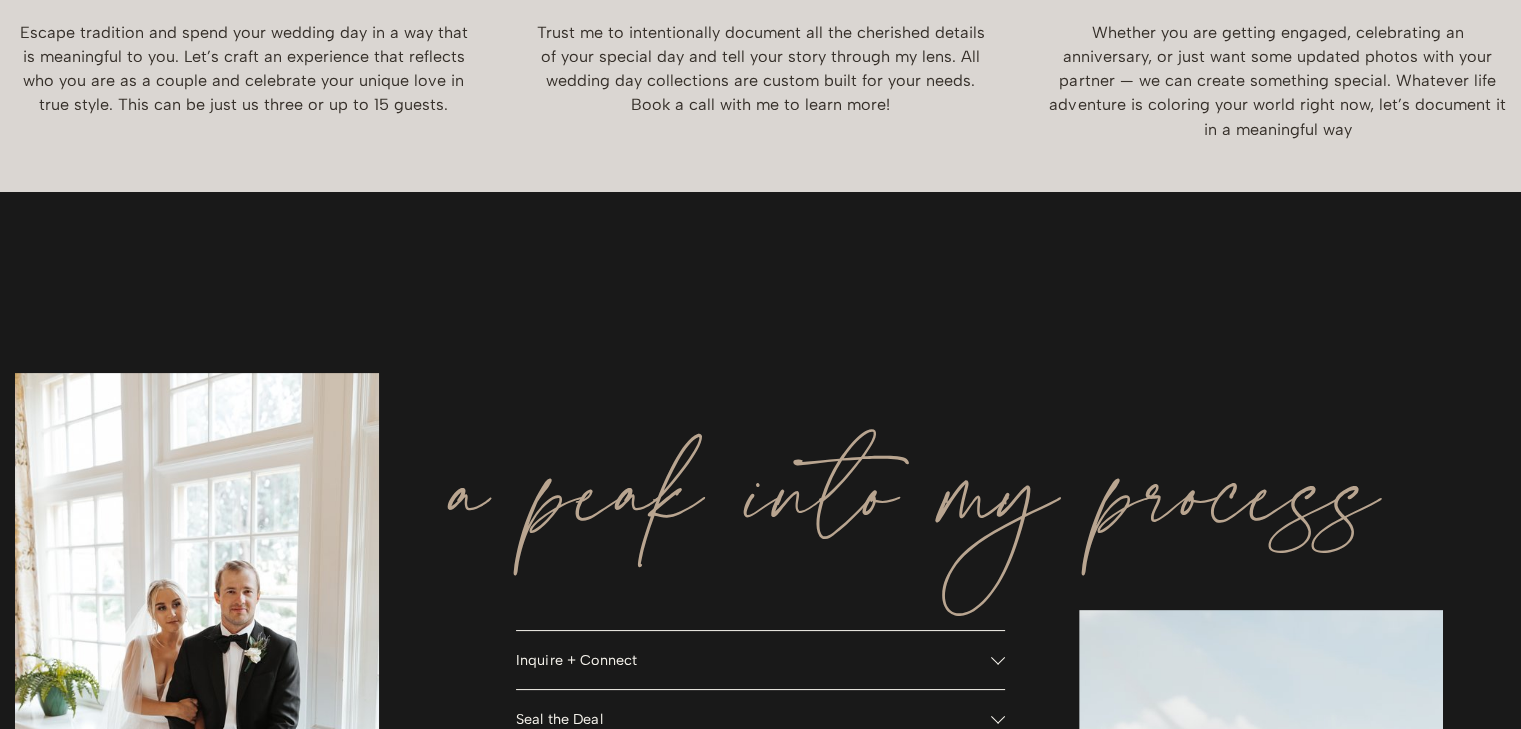 scroll, scrollTop: 1327, scrollLeft: 0, axis: vertical 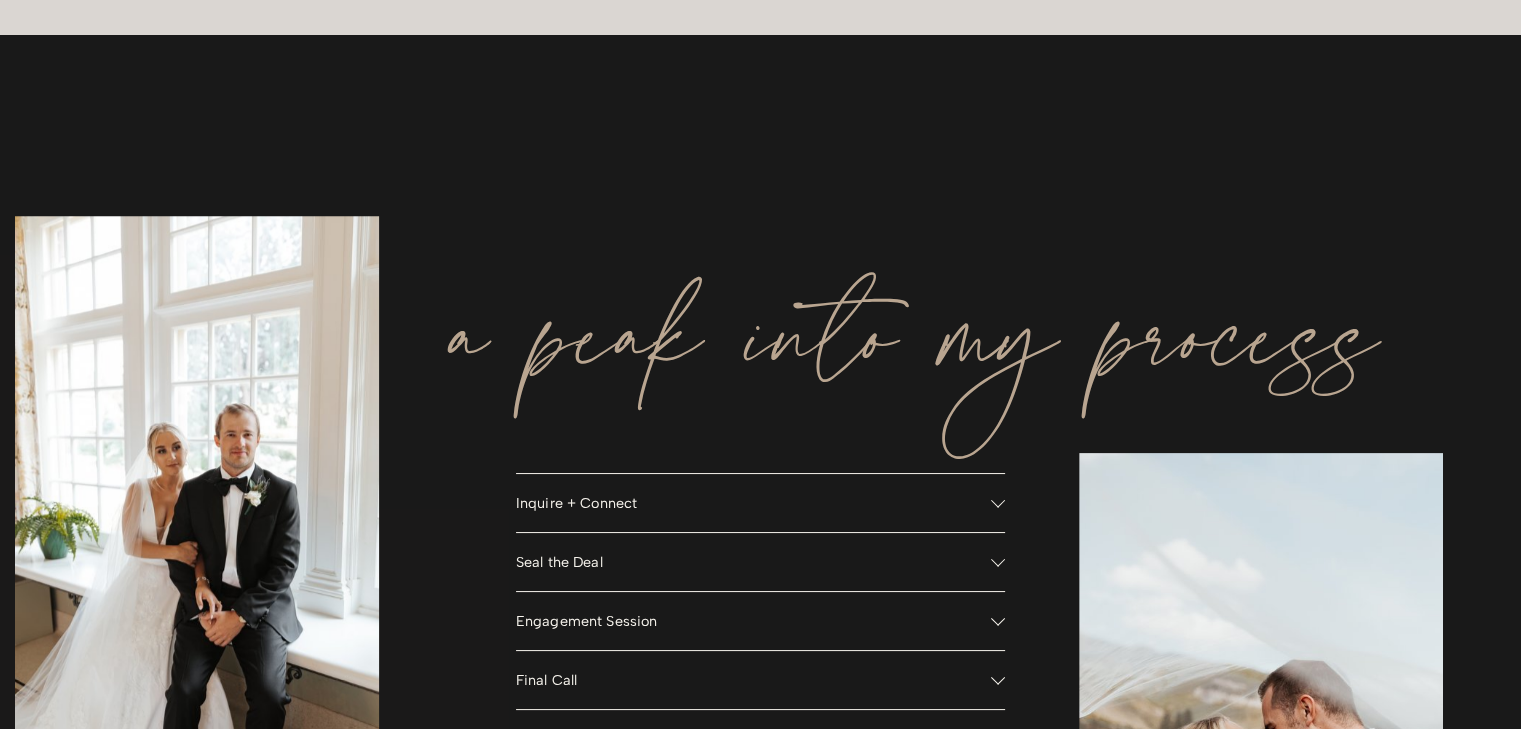 click on "Inquire + Connect" at bounding box center [754, 503] 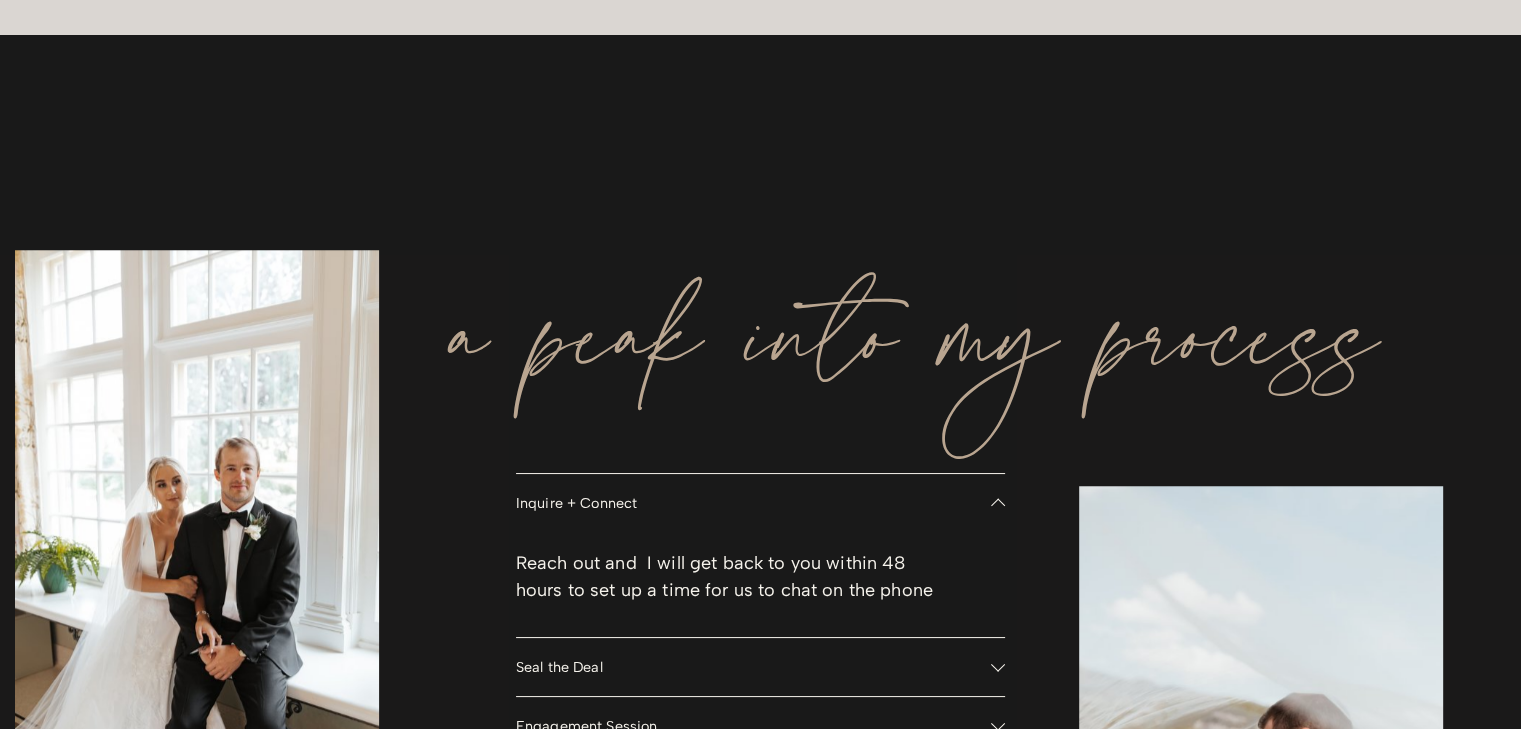 scroll, scrollTop: 1552, scrollLeft: 0, axis: vertical 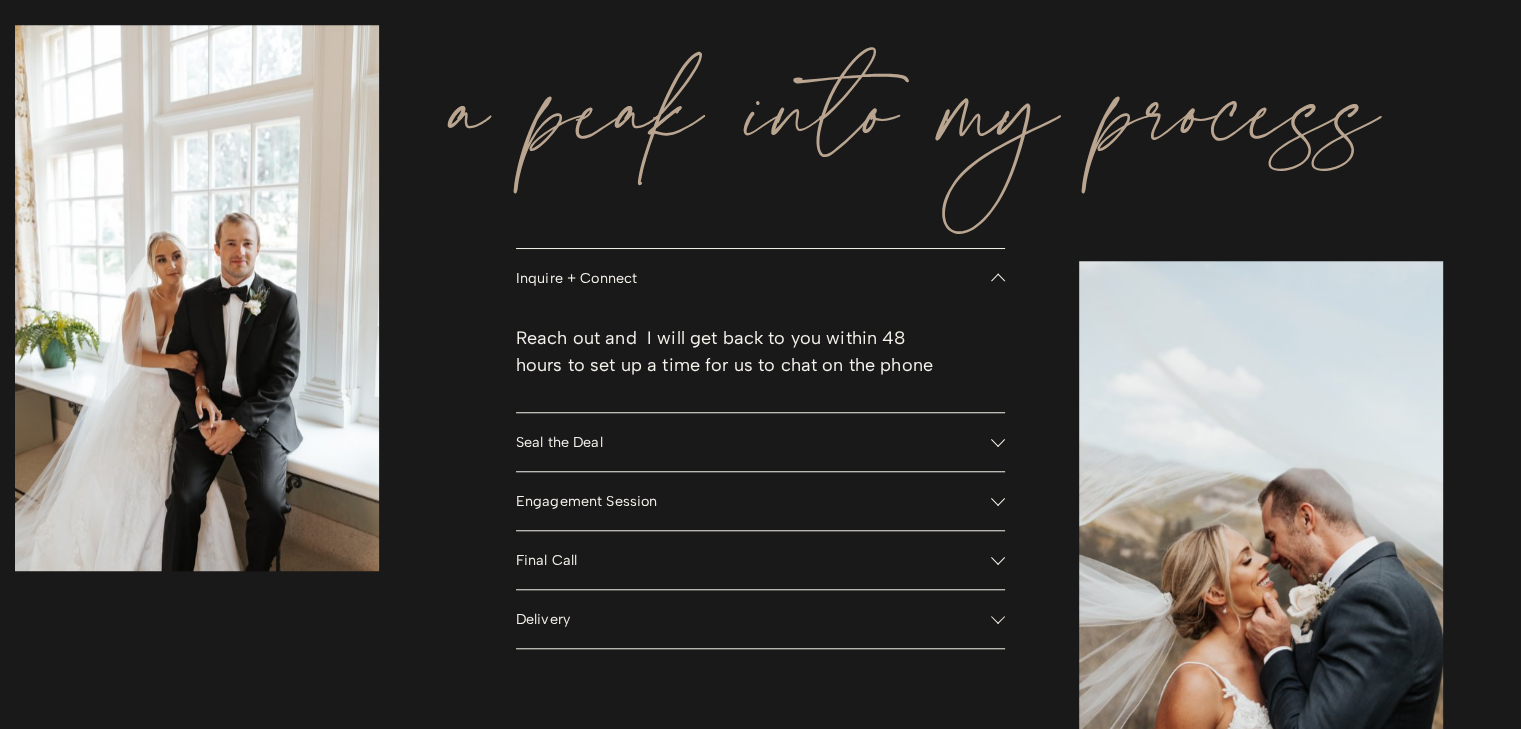 click on "Engagement Session" at bounding box center (754, 501) 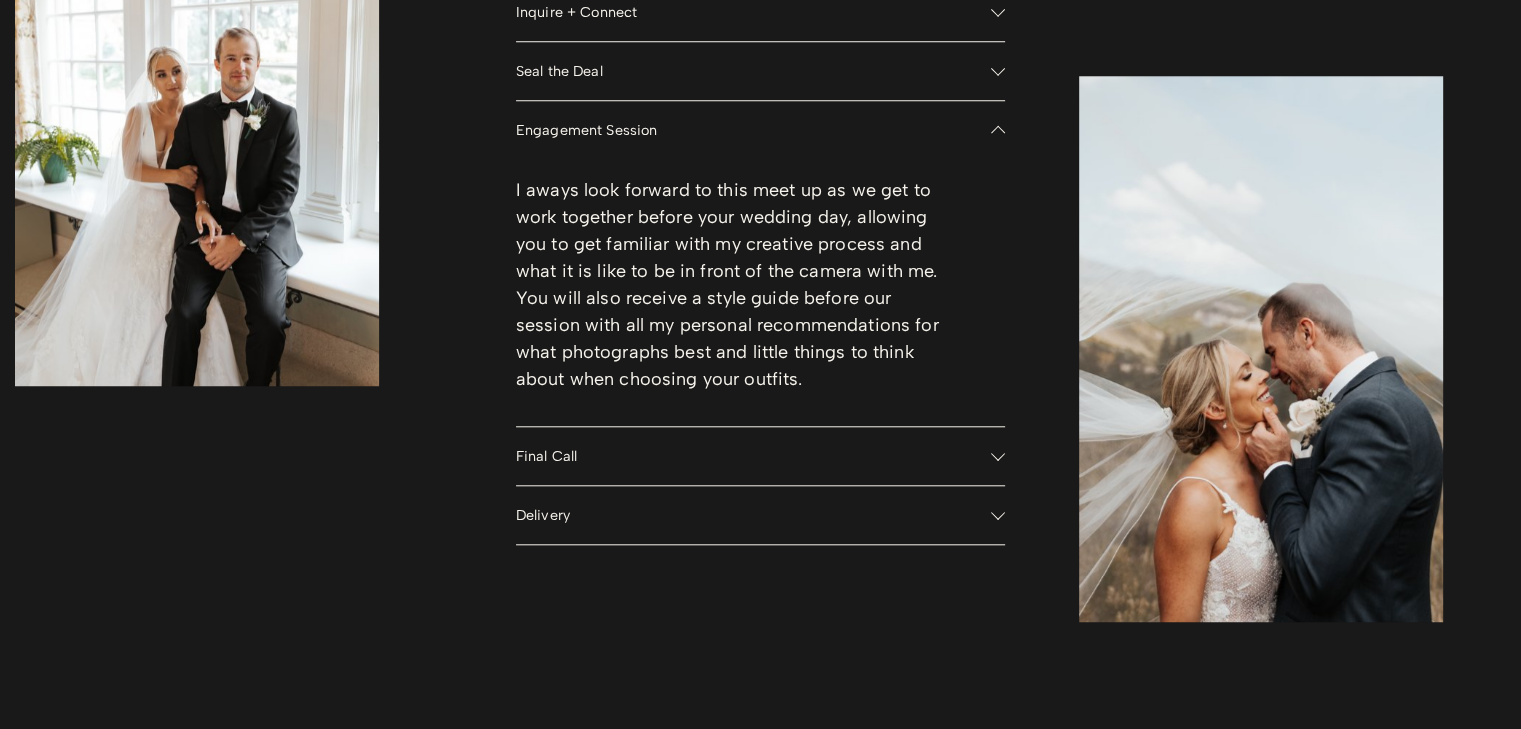 scroll, scrollTop: 1822, scrollLeft: 0, axis: vertical 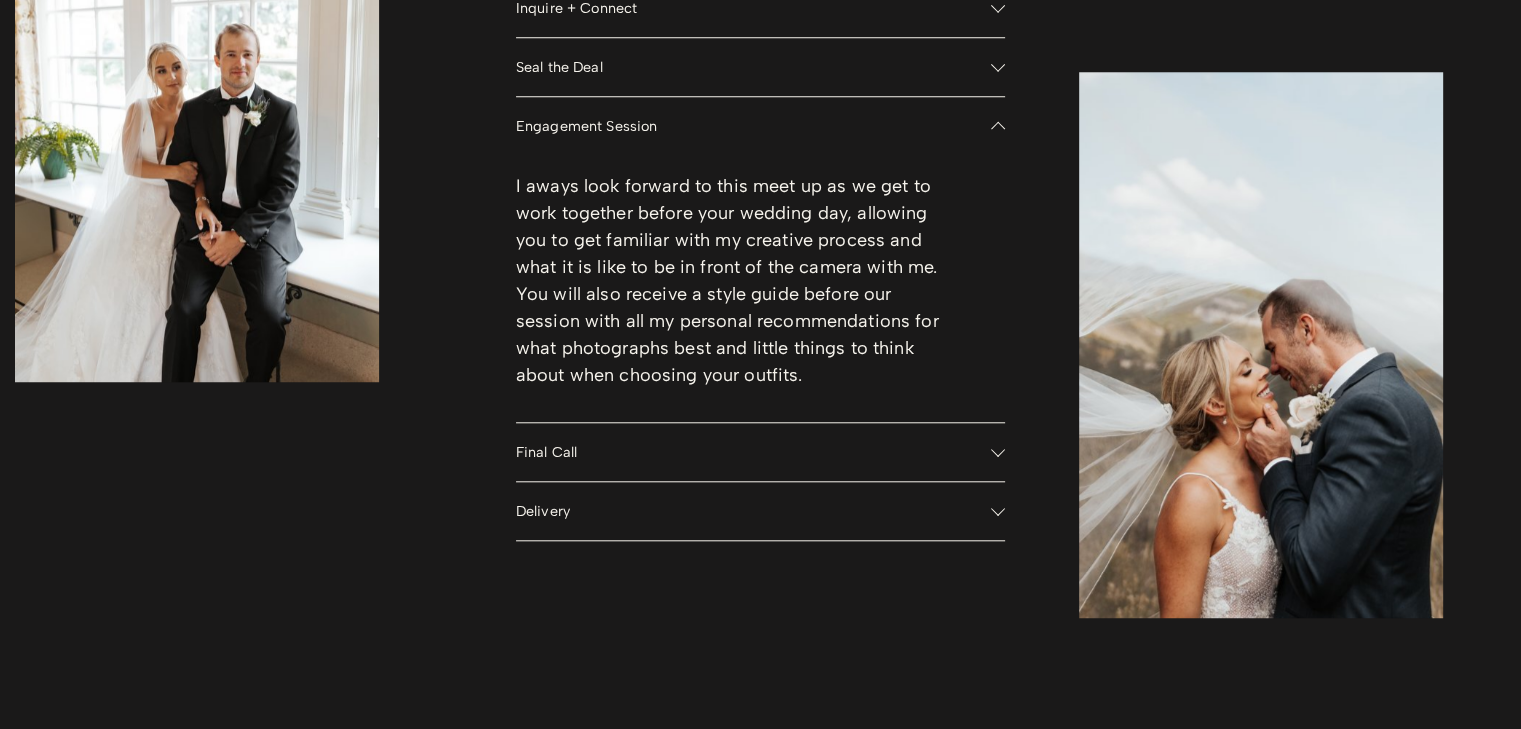 click on "Final Call" at bounding box center [754, 452] 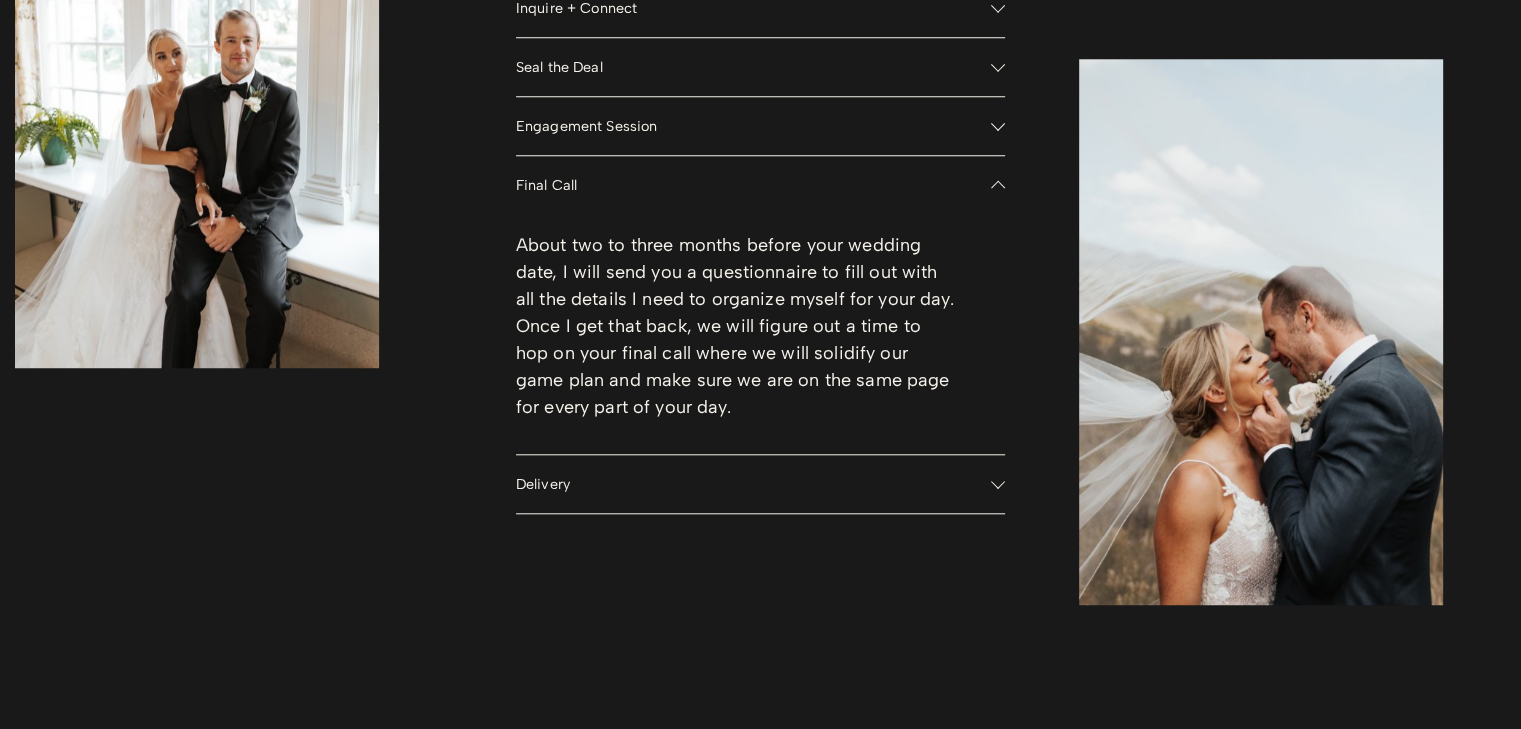 click on "Delivery" at bounding box center (754, 484) 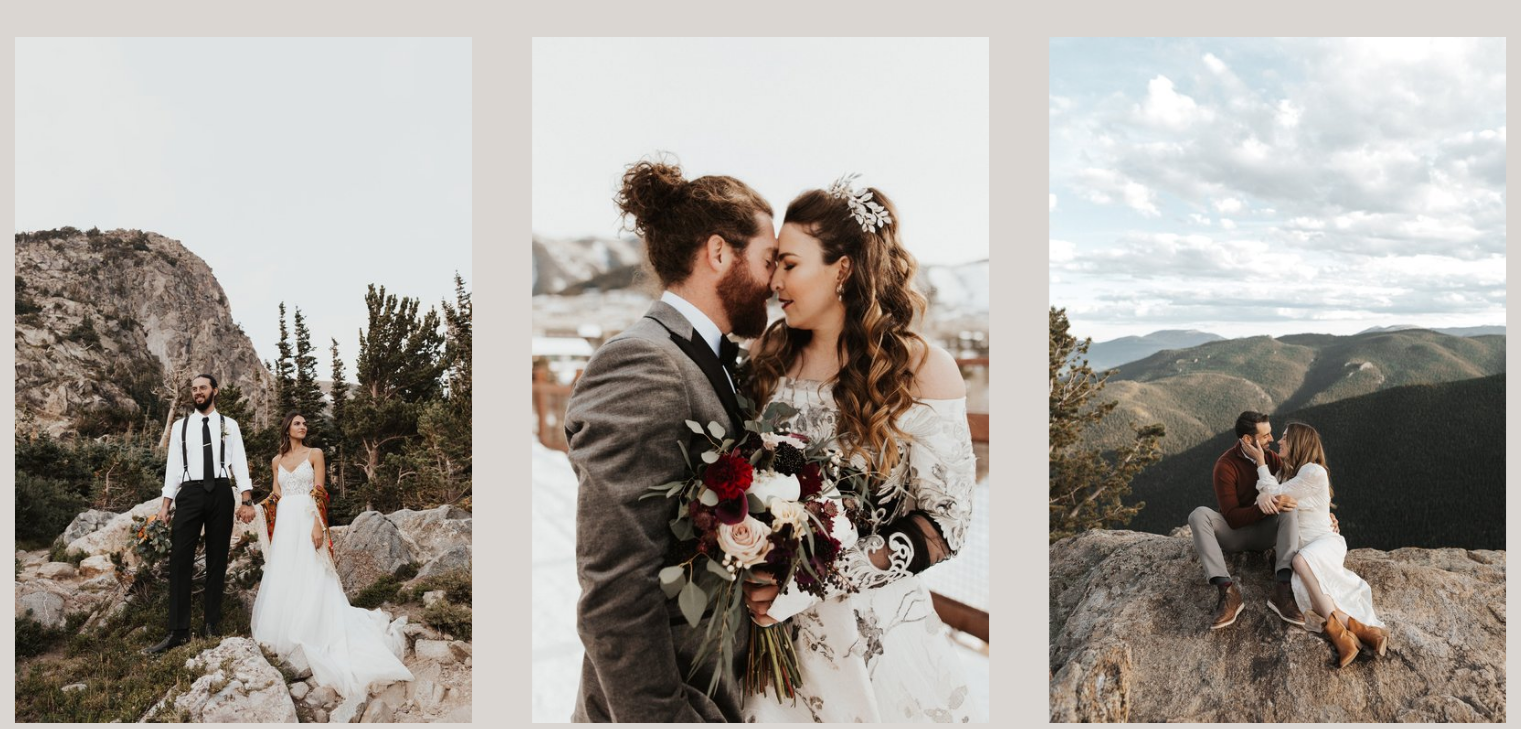 scroll, scrollTop: 0, scrollLeft: 0, axis: both 